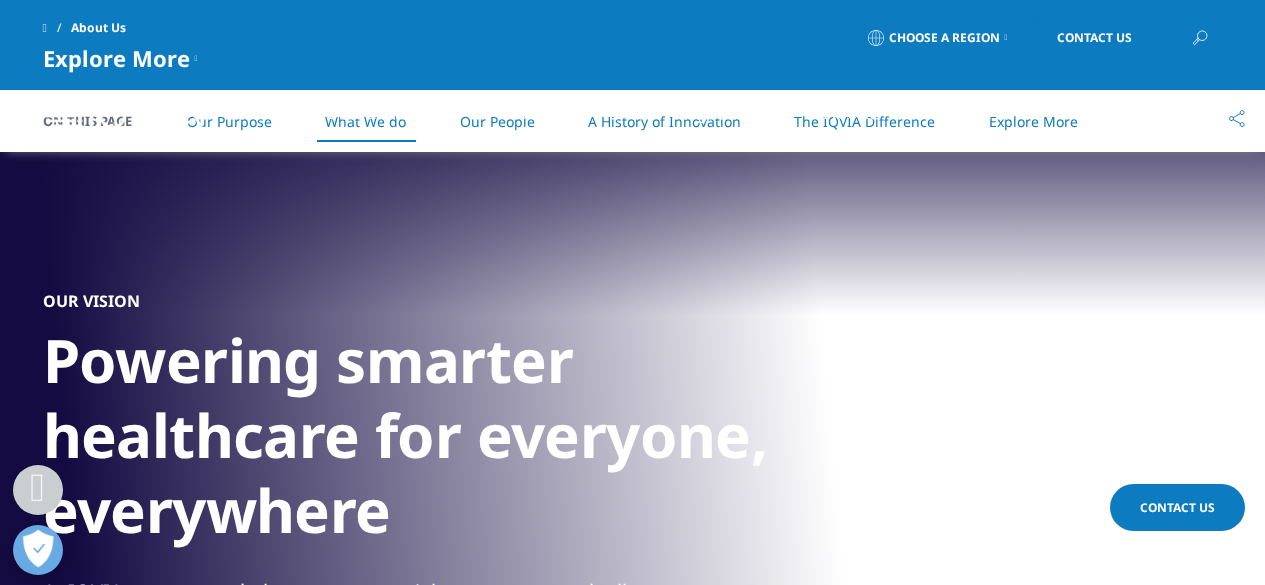 scroll, scrollTop: 1505, scrollLeft: 0, axis: vertical 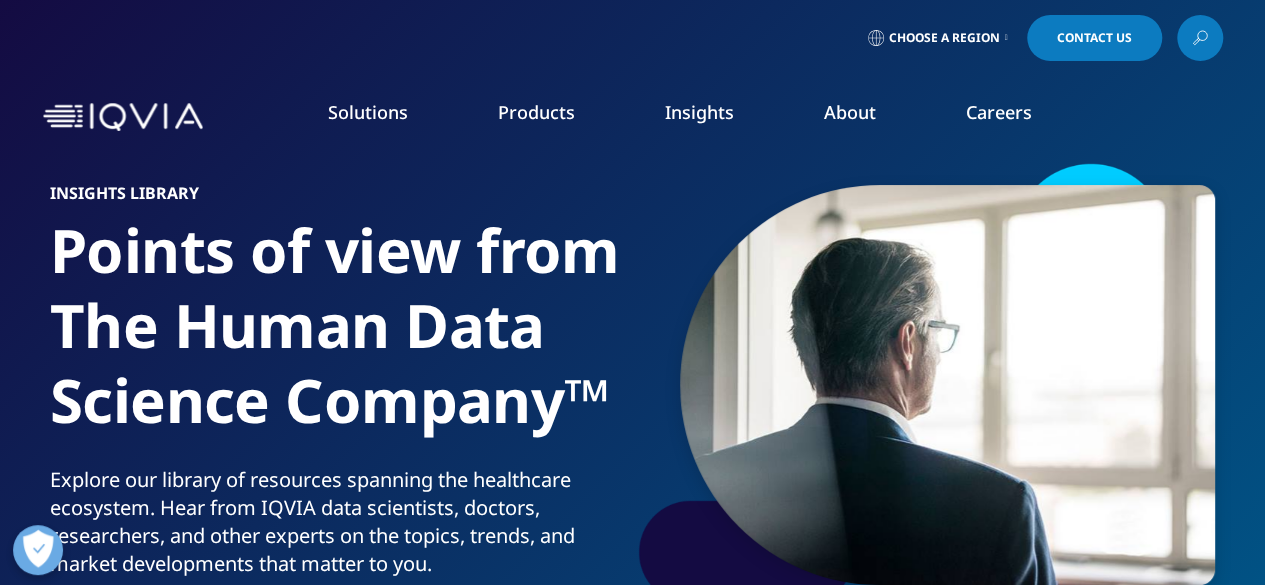 click on "Products" at bounding box center (536, 112) 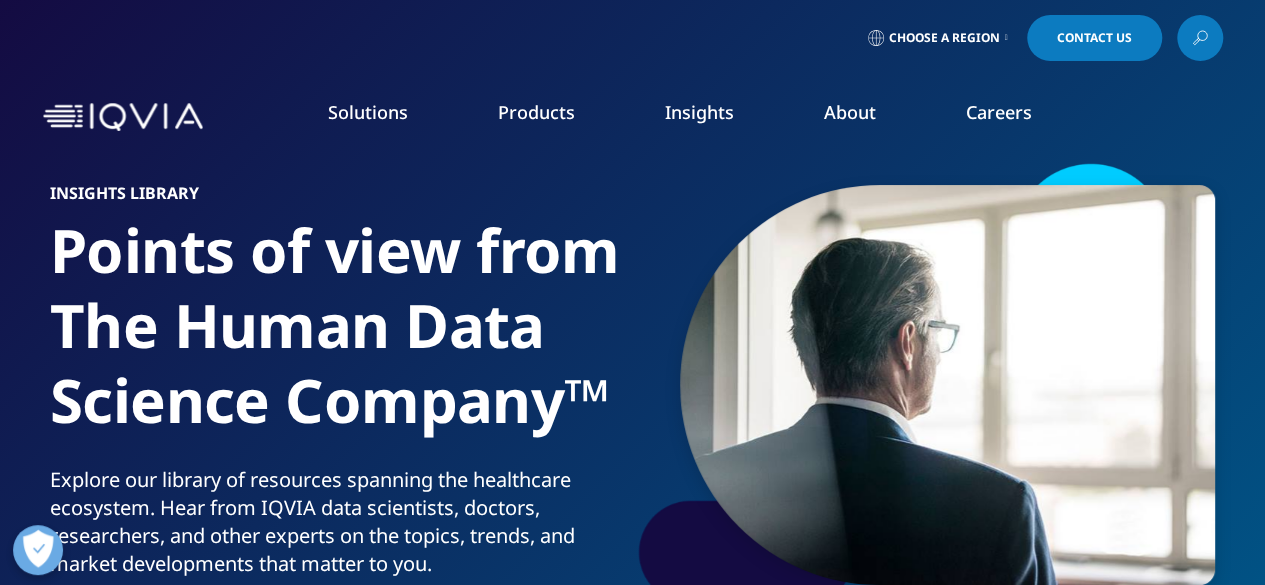 click on "Products
CLINICAL PRODUCTS
Planning Suite
Grant Plan
Site Suite
Clinical Trial Payments
Investigator Site Portal
One Home for Sites
Patient Engagement Suite
Electronic Clinical Outcome Assessment (eCOA)
Interactive Response Technology (IRT)
Clinical Data Analytics Solutions
COMMERCIAL PRODUCTS
Information Management
Launch Strategy & Management
Pricing & Market Access
Brand Strategy & Management
Promotional Engagement
Patient Insights for HCP Engagement​
Orchestrated Analytics" at bounding box center [536, 132] 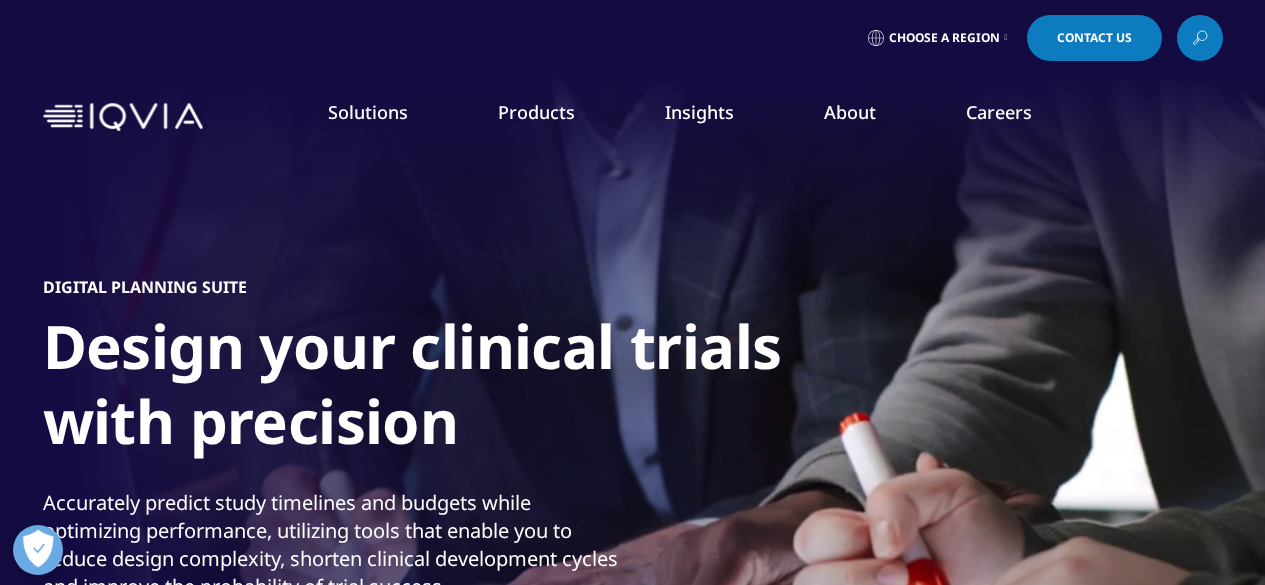 scroll, scrollTop: 0, scrollLeft: 0, axis: both 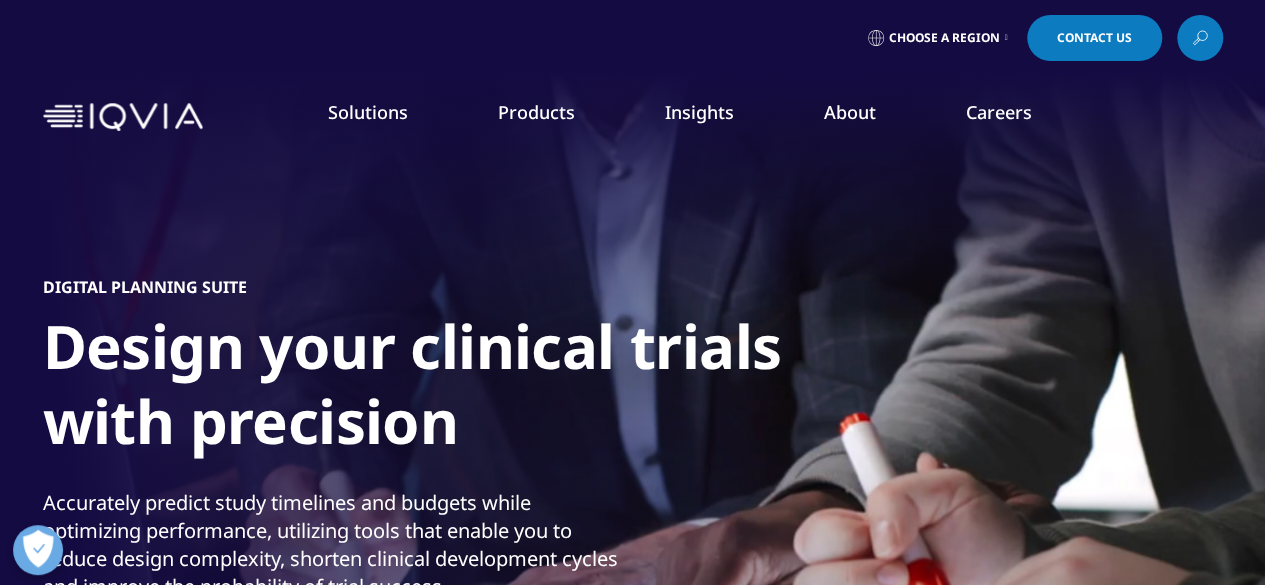 click on "Solutions
quick find a capability
Clear Search Loading
SOLUTIONS
Research & Development" at bounding box center [368, 132] 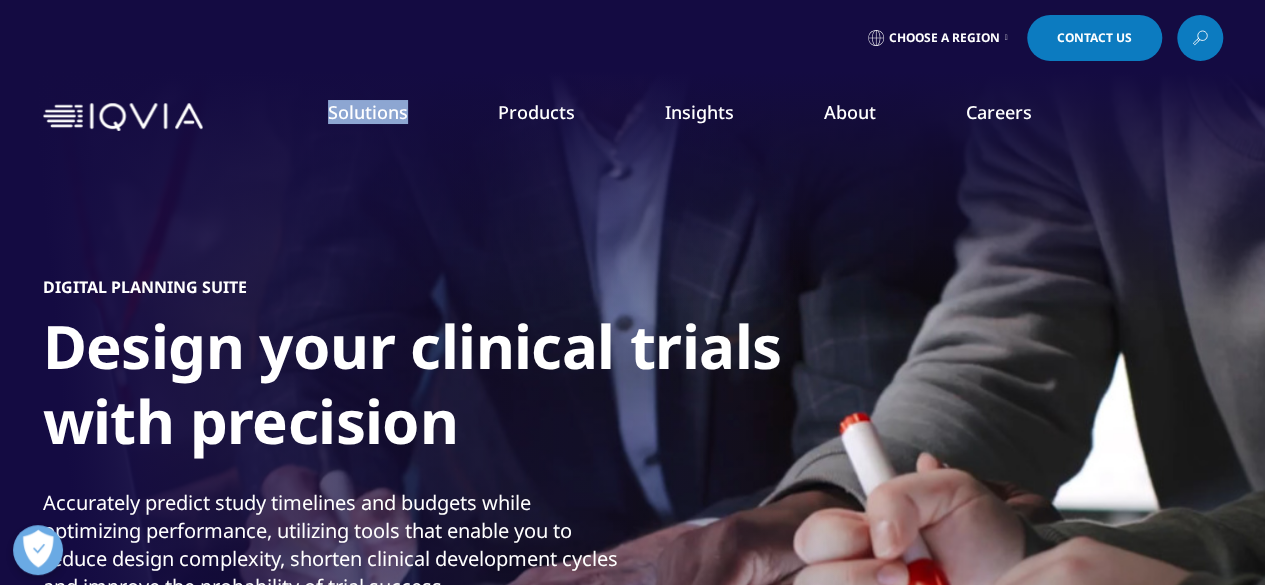 click on "Solutions
quick find a capability
Clear Search Loading
SOLUTIONS
Research & Development" at bounding box center [368, 132] 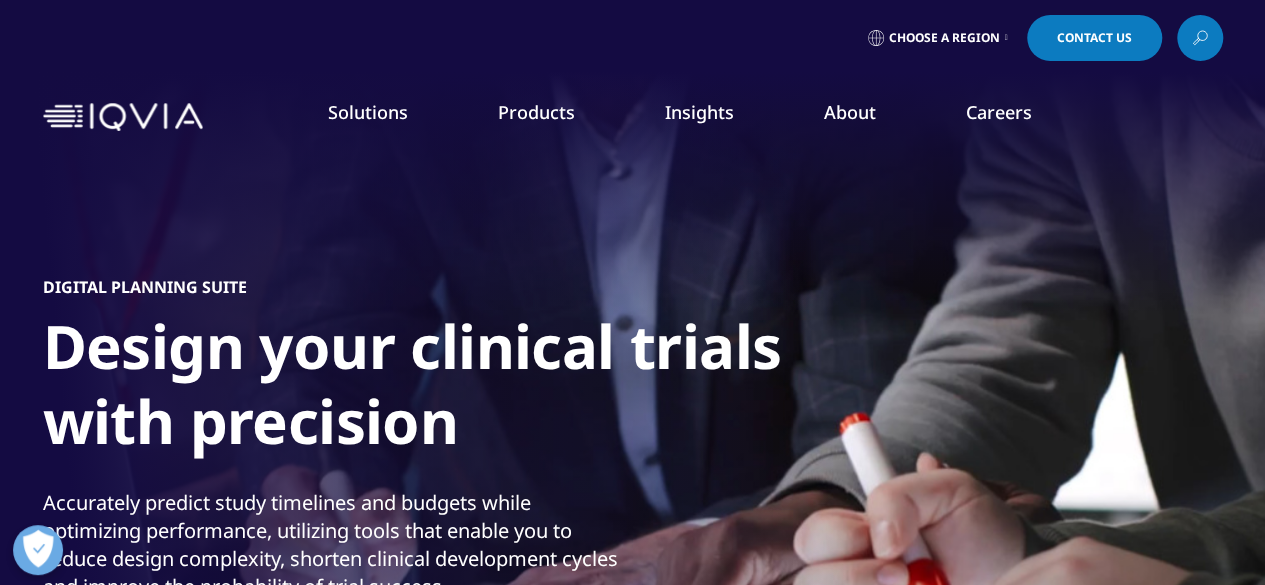 click on "Products
CLINICAL PRODUCTS
Planning Suite
Grant Plan
Site Suite
Clinical Trial Payments
Investigator Site Portal
One Home for Sites
Patient Engagement Suite
Electronic Clinical Outcome Assessment (eCOA)
Interactive Response Technology (IRT)
Clinical Data Analytics Solutions
COMMERCIAL PRODUCTS
Information Management
Launch Strategy & Management
Pricing & Market Access
Brand Strategy & Management
Promotional Engagement
Patient Insights for HCP Engagement​
Orchestrated Analytics" at bounding box center [536, 132] 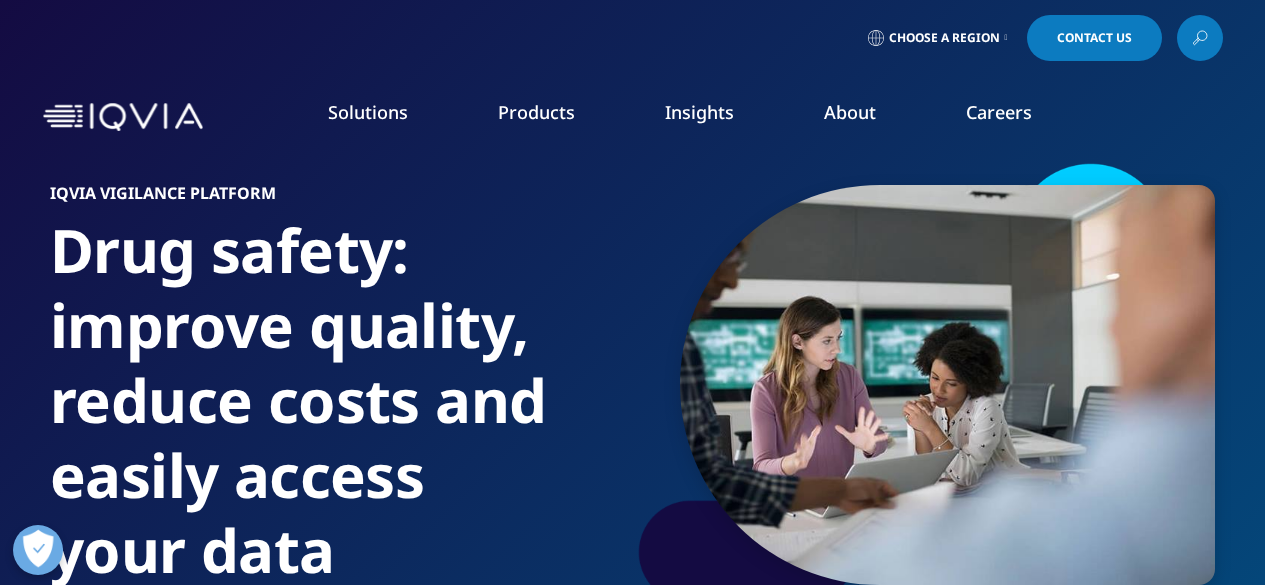 scroll, scrollTop: 517, scrollLeft: 0, axis: vertical 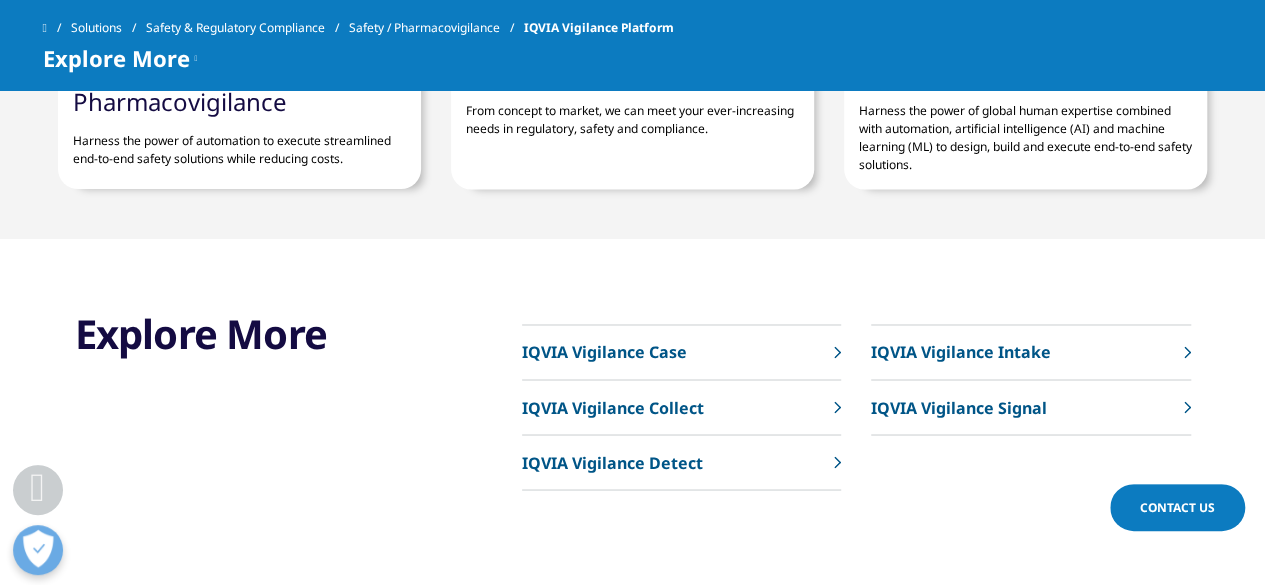 drag, startPoint x: 1274, startPoint y: 201, endPoint x: 1270, endPoint y: 508, distance: 307.02606 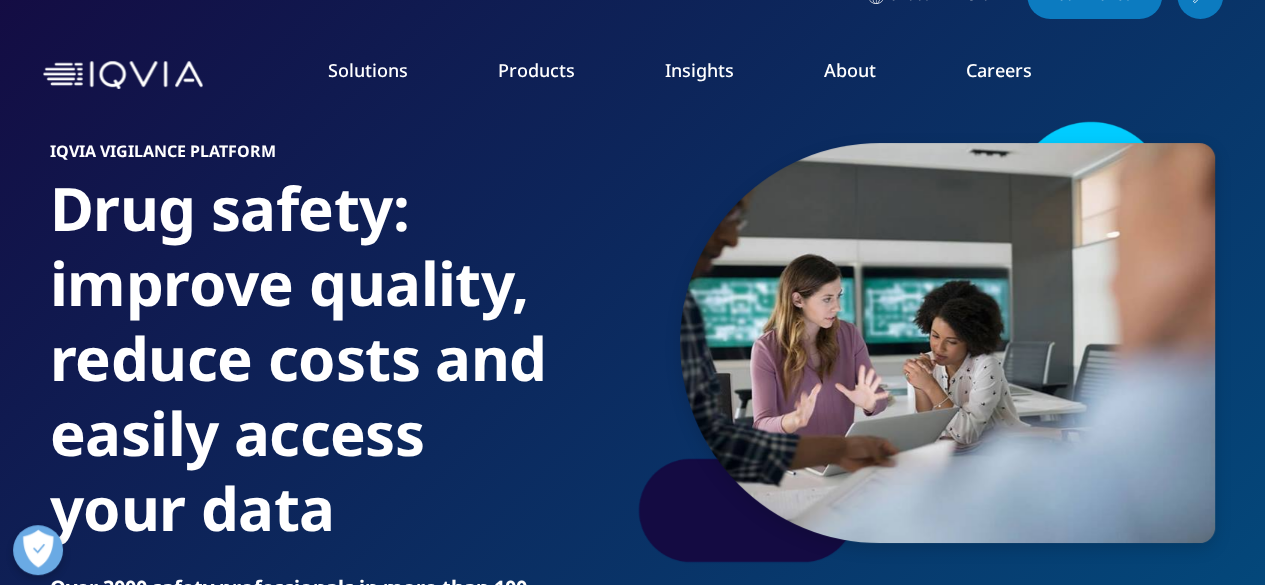 scroll, scrollTop: 0, scrollLeft: 0, axis: both 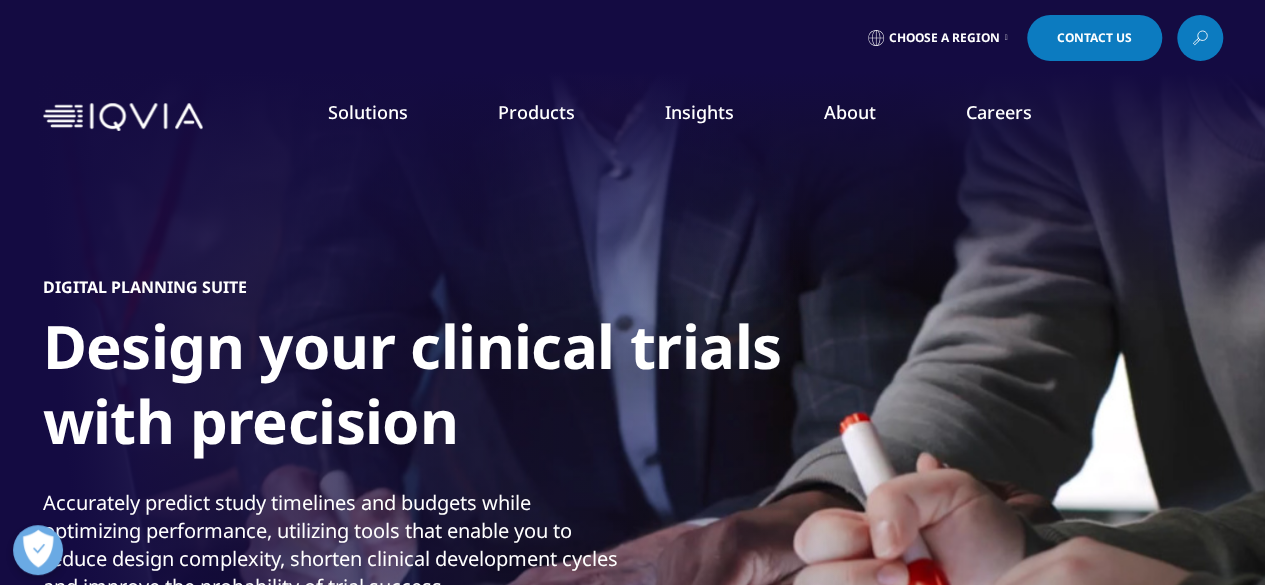 click on "Safety & Regulatory Compliance" at bounding box center [160, 437] 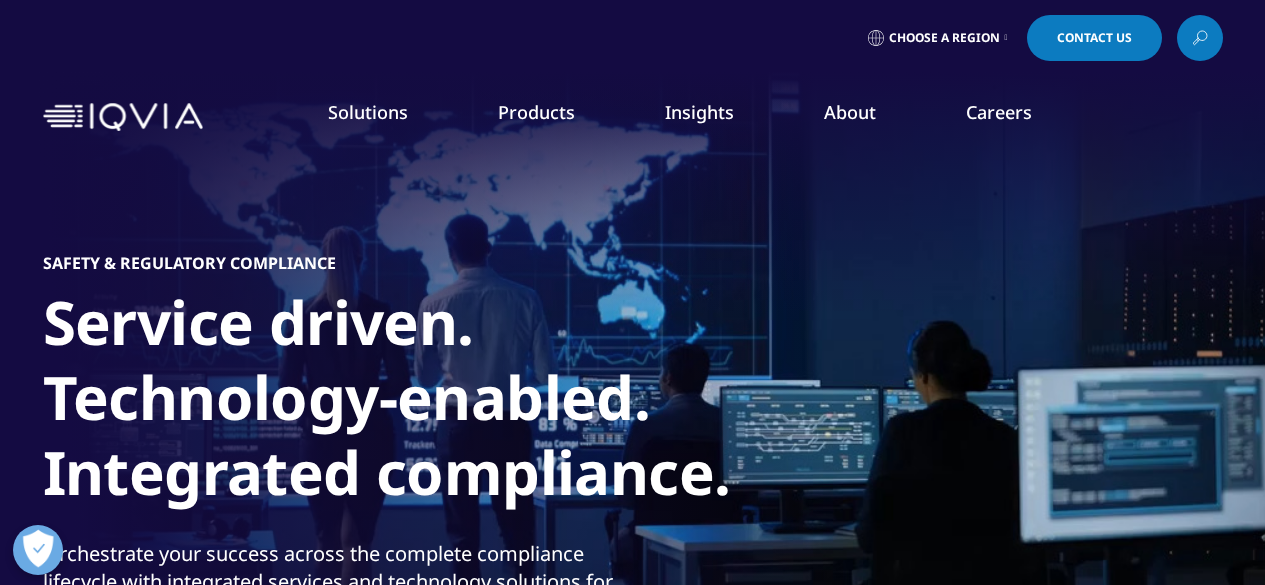 scroll, scrollTop: 0, scrollLeft: 0, axis: both 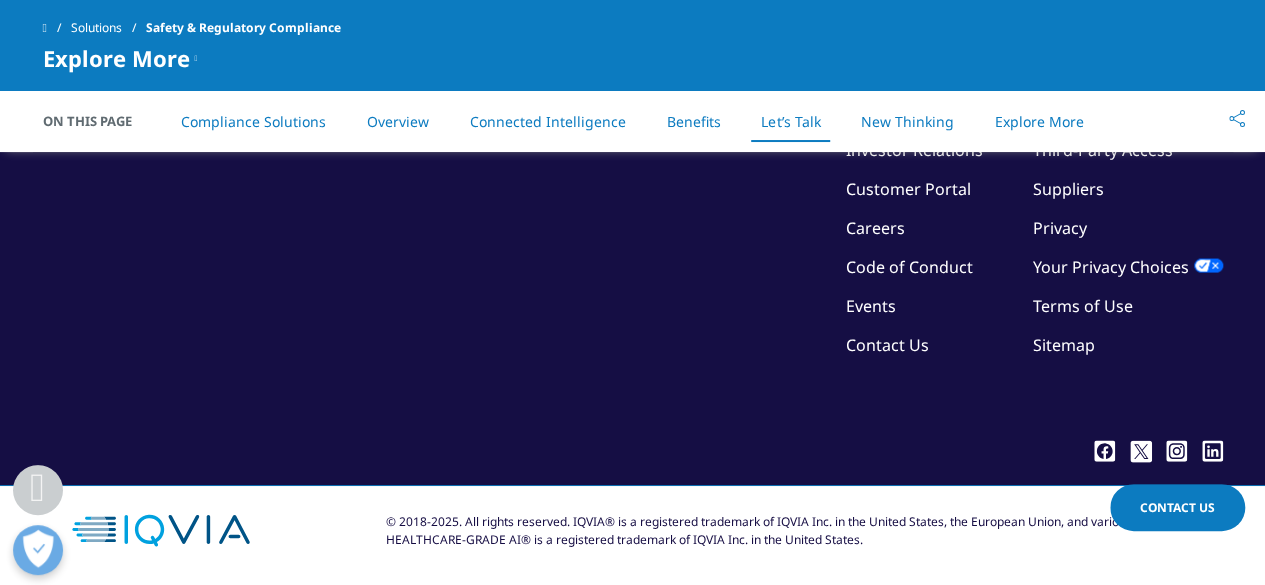 drag, startPoint x: 1275, startPoint y: 239, endPoint x: 1278, endPoint y: 97, distance: 142.0317 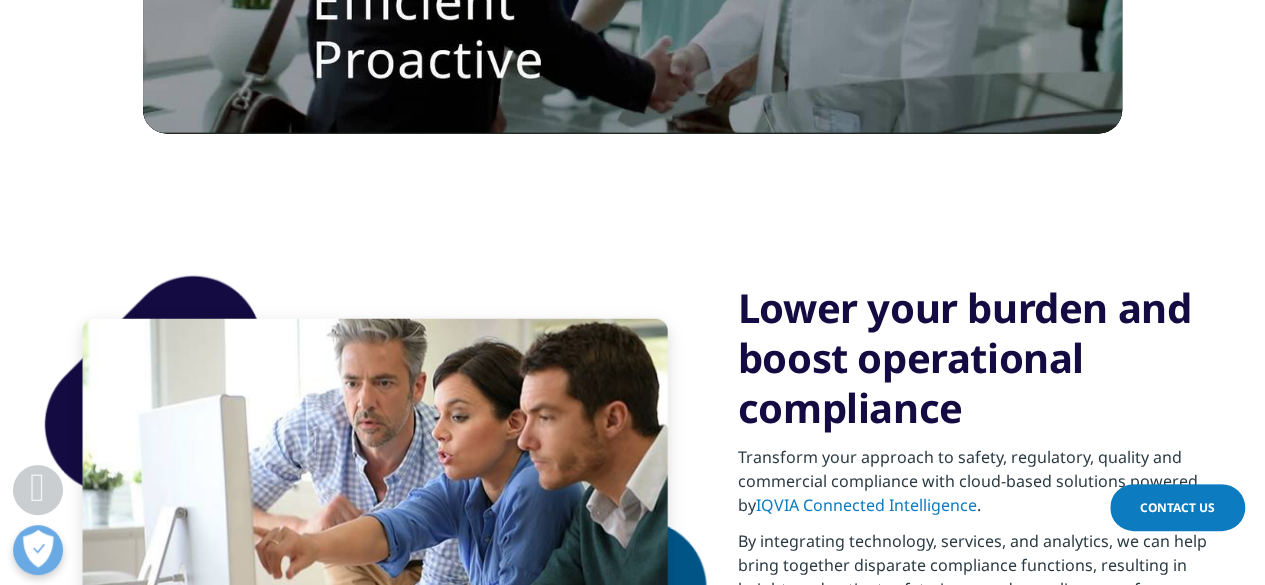 scroll, scrollTop: 695, scrollLeft: 0, axis: vertical 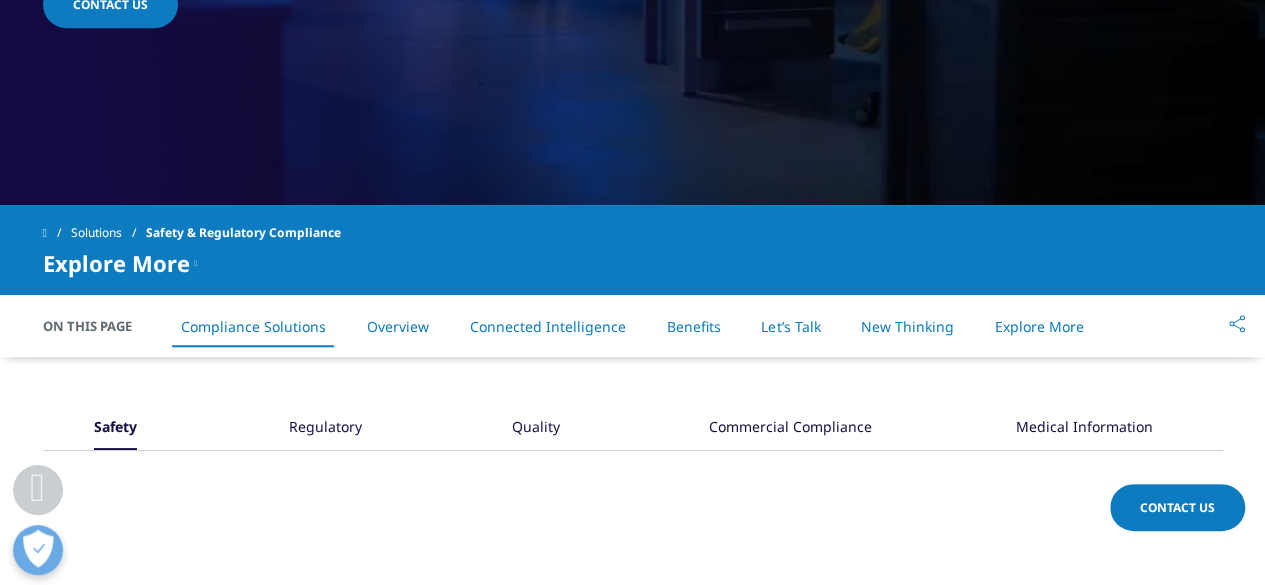 click on "Solutions" at bounding box center (108, 233) 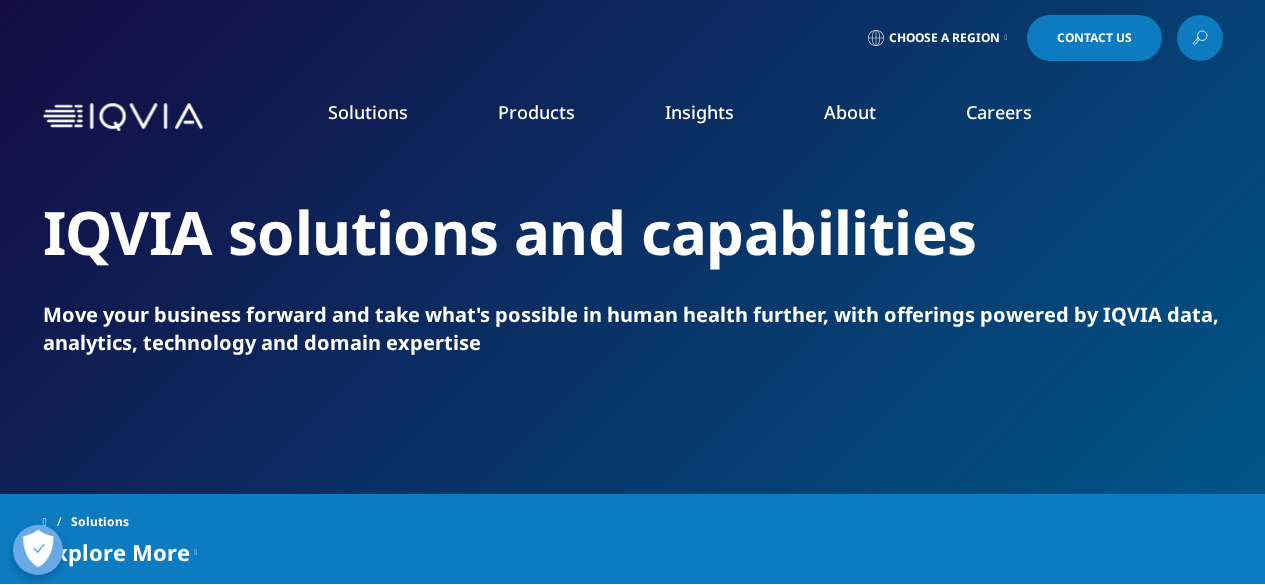 scroll, scrollTop: 0, scrollLeft: 0, axis: both 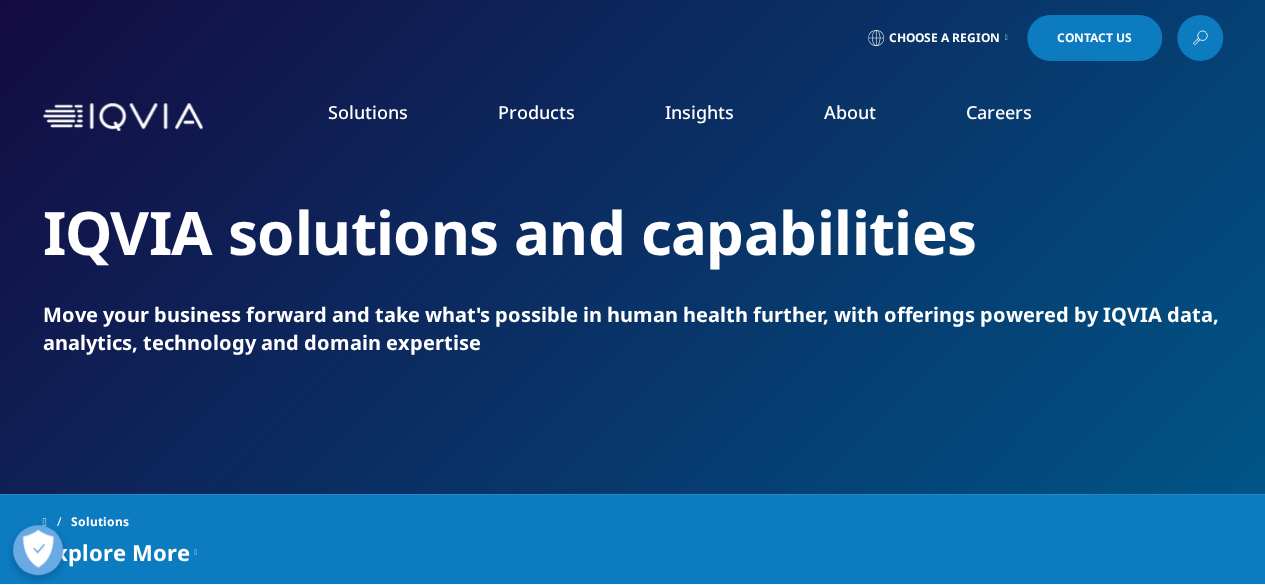 click on "Research & Development" at bounding box center [184, 323] 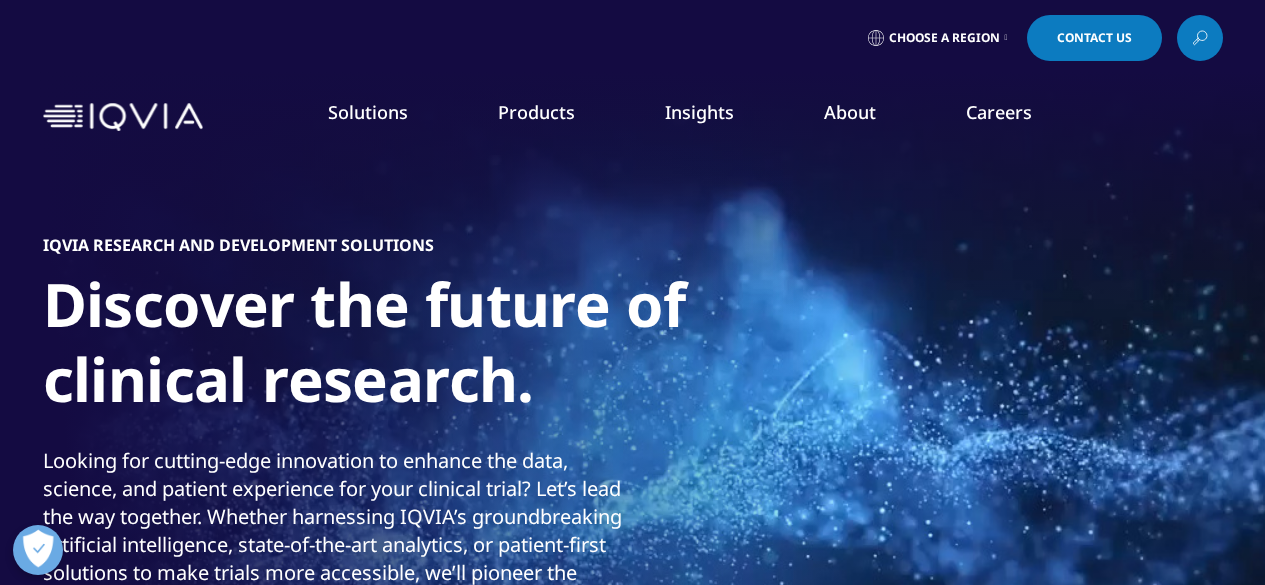 scroll, scrollTop: 0, scrollLeft: 0, axis: both 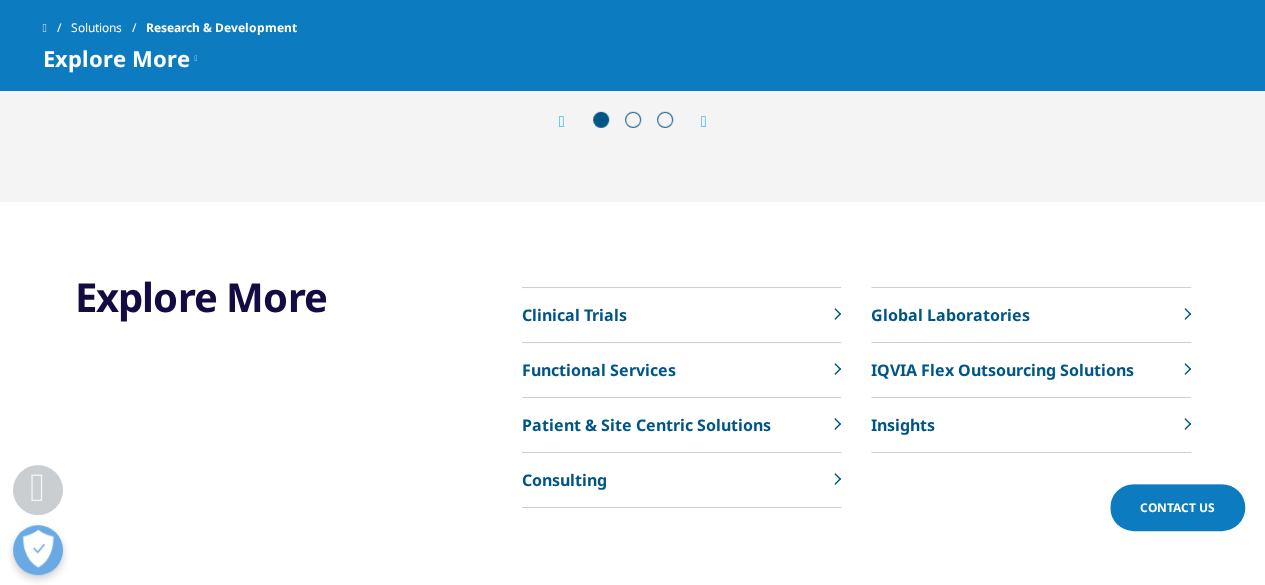 drag, startPoint x: 1275, startPoint y: 41, endPoint x: 1276, endPoint y: 513, distance: 472.00107 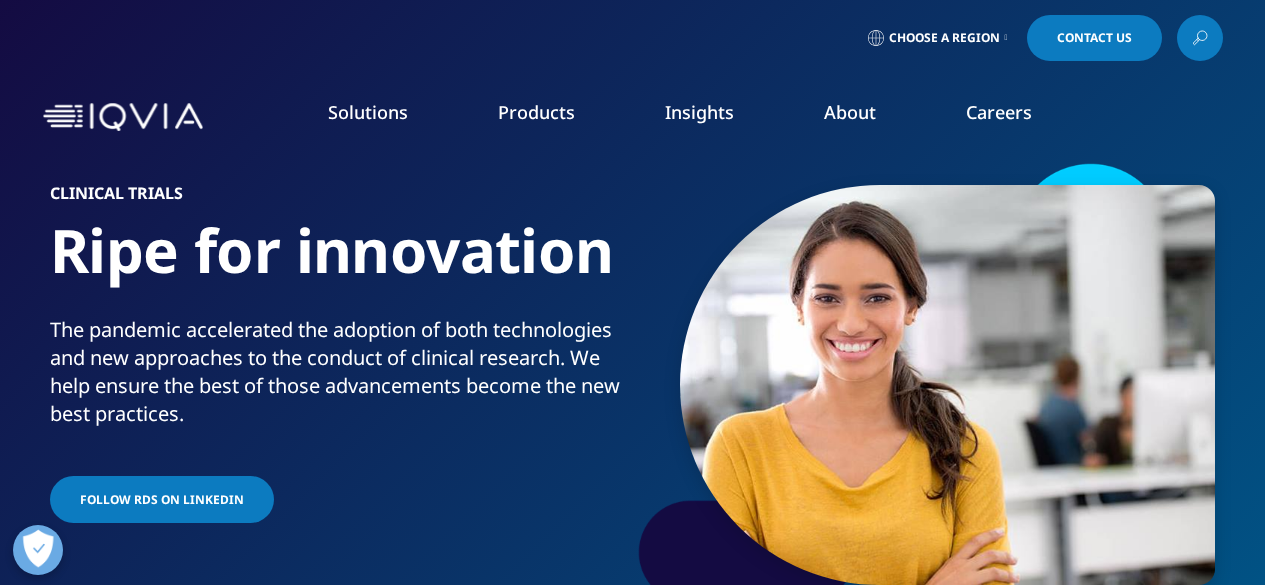 scroll, scrollTop: 0, scrollLeft: 0, axis: both 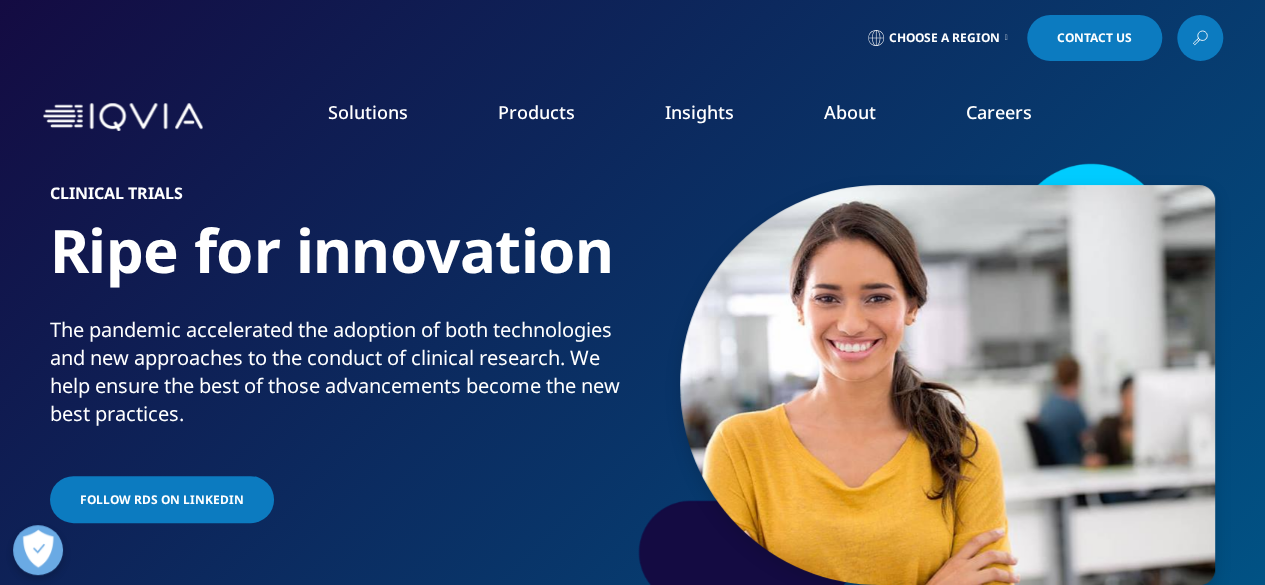 drag, startPoint x: 1275, startPoint y: 55, endPoint x: 1264, endPoint y: 5, distance: 51.1957 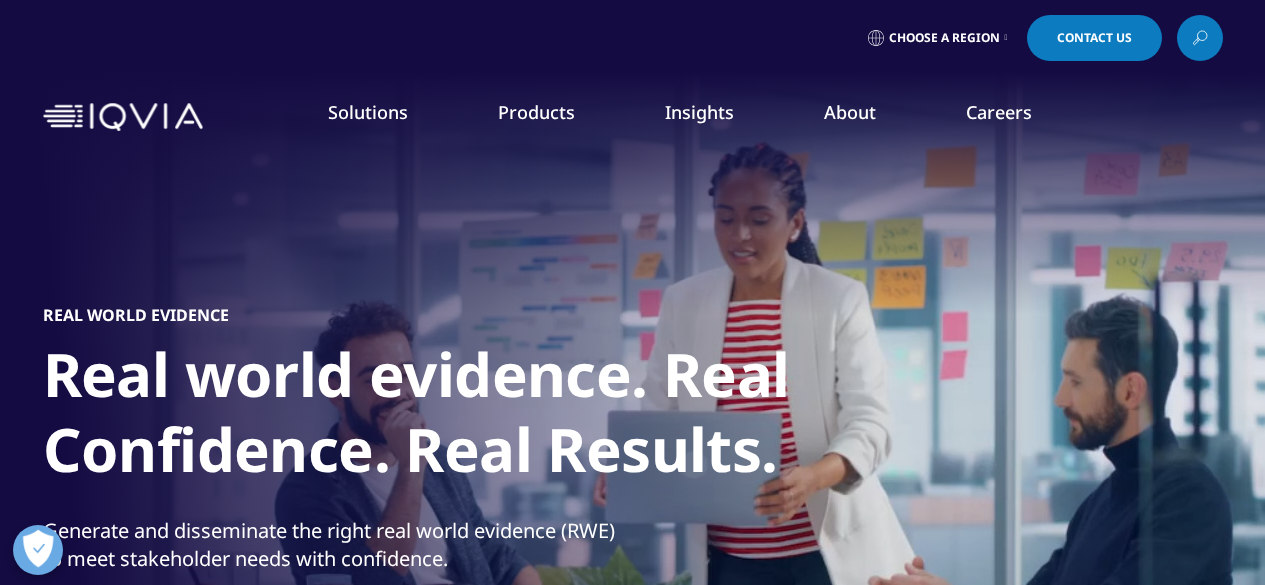 scroll, scrollTop: 0, scrollLeft: 0, axis: both 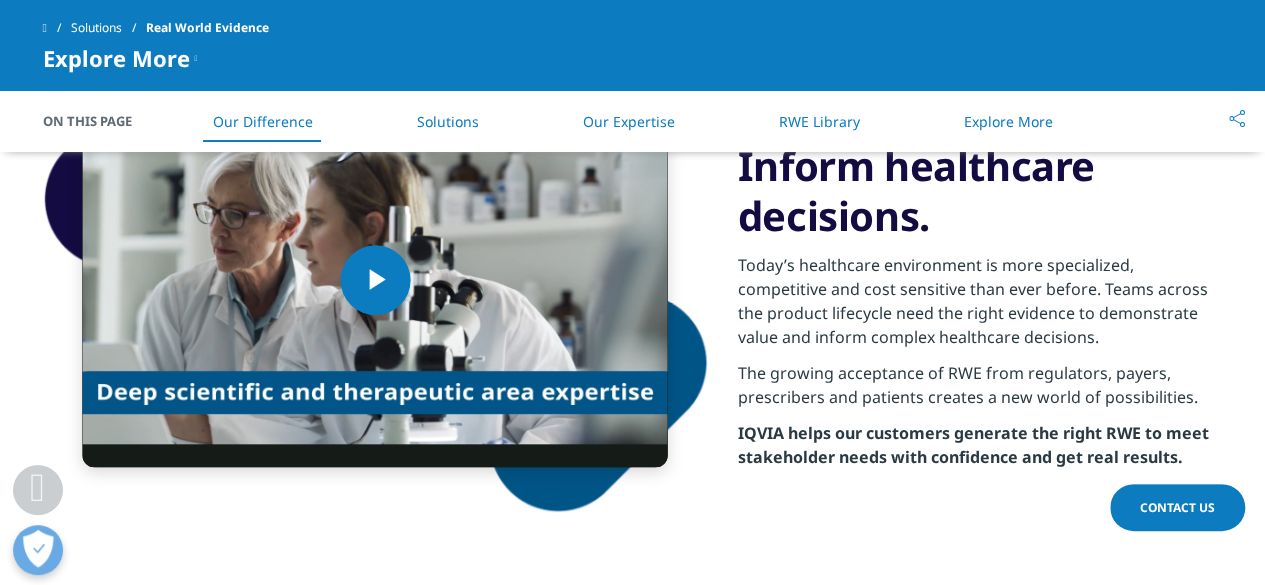 drag, startPoint x: 1279, startPoint y: 33, endPoint x: 1279, endPoint y: 113, distance: 80 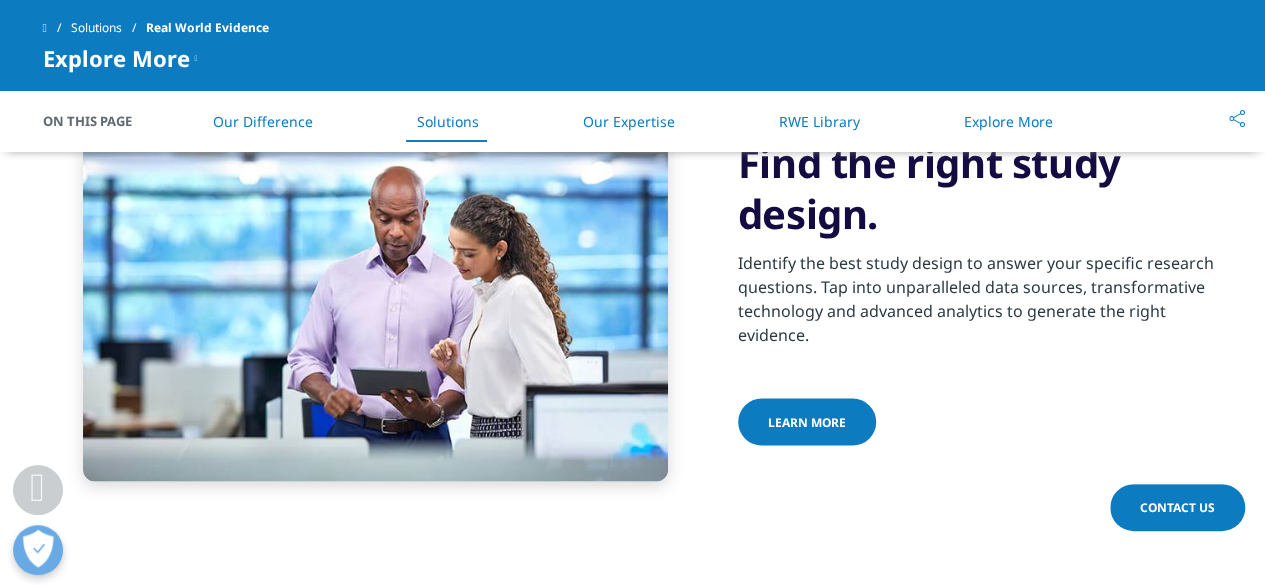 scroll, scrollTop: 1690, scrollLeft: 0, axis: vertical 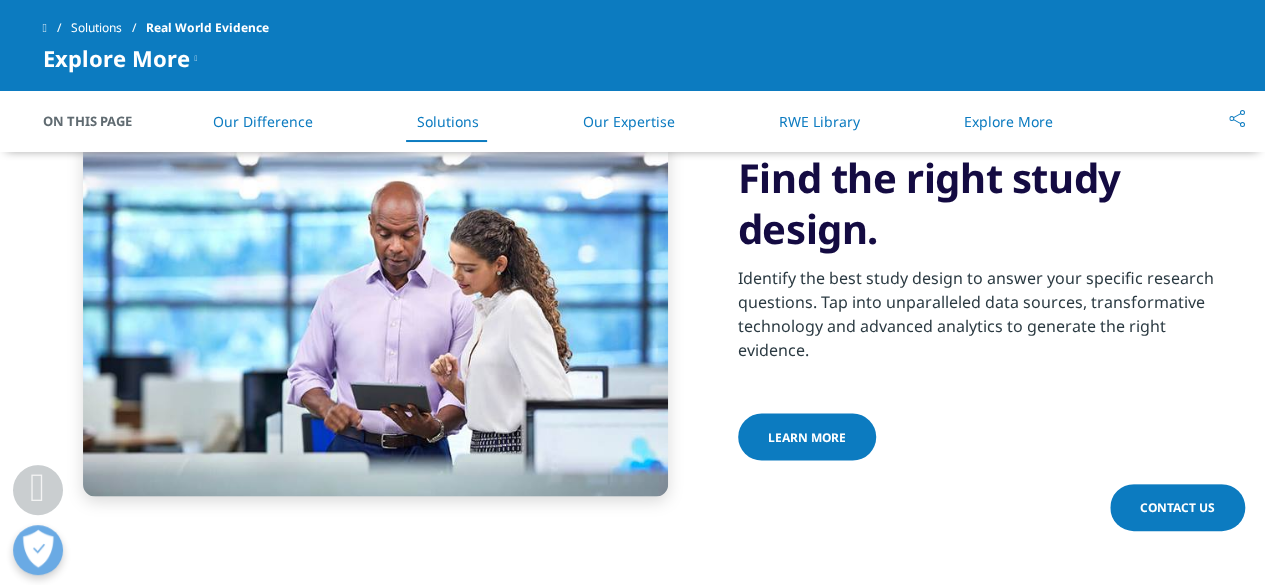 click on "Learn more" at bounding box center [807, 436] 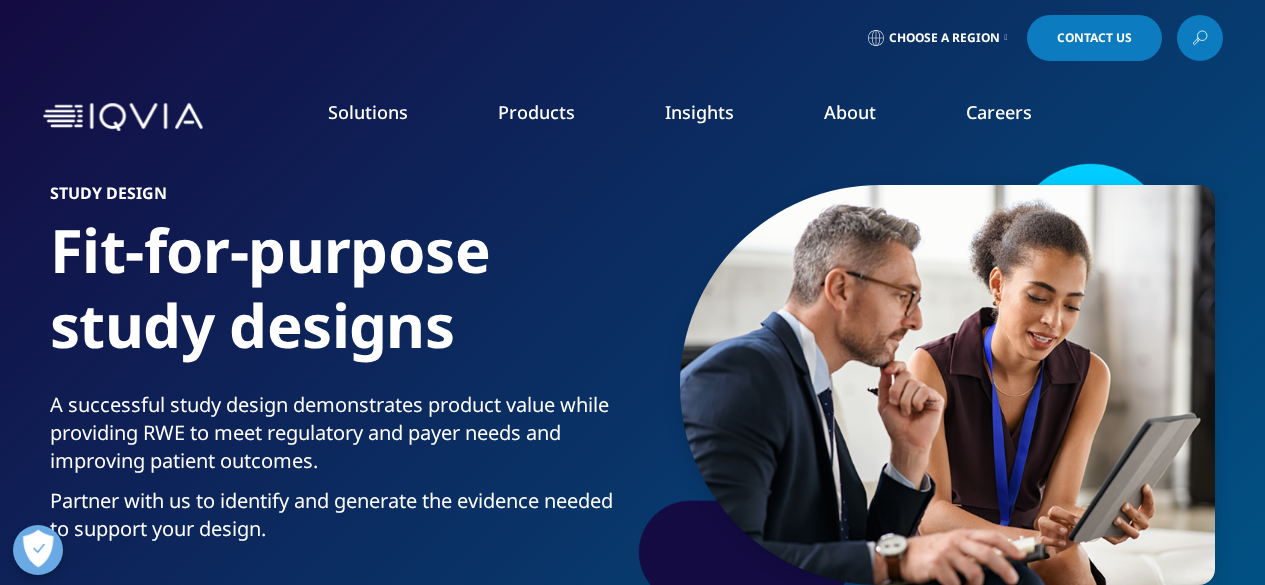 scroll, scrollTop: 0, scrollLeft: 0, axis: both 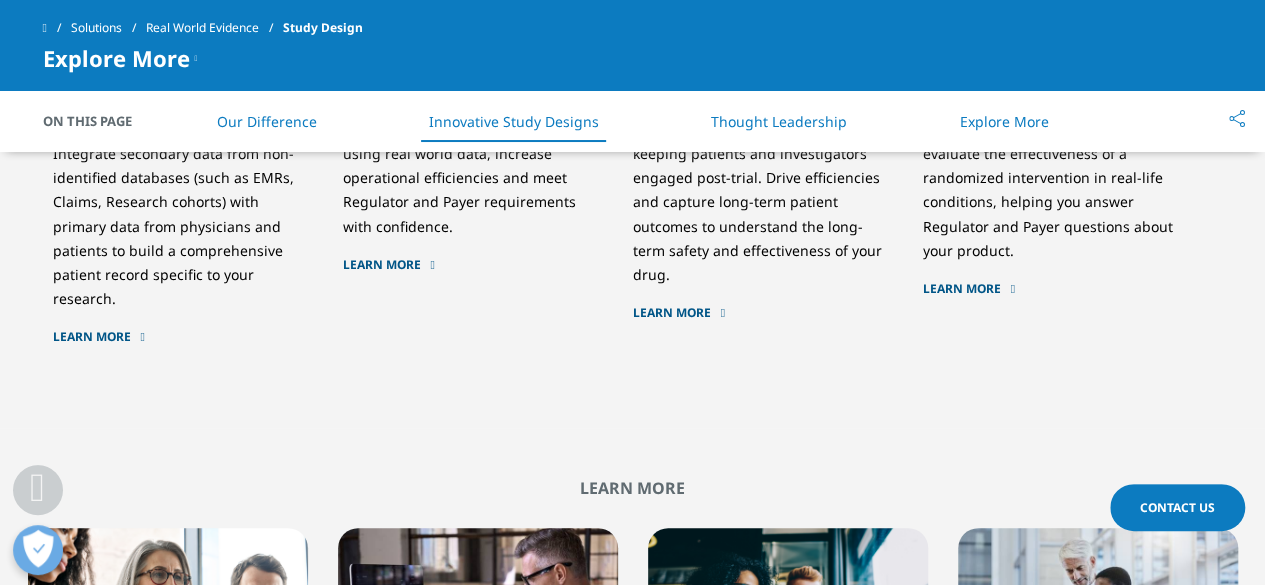 drag, startPoint x: 1266, startPoint y: 91, endPoint x: 1276, endPoint y: 353, distance: 262.19077 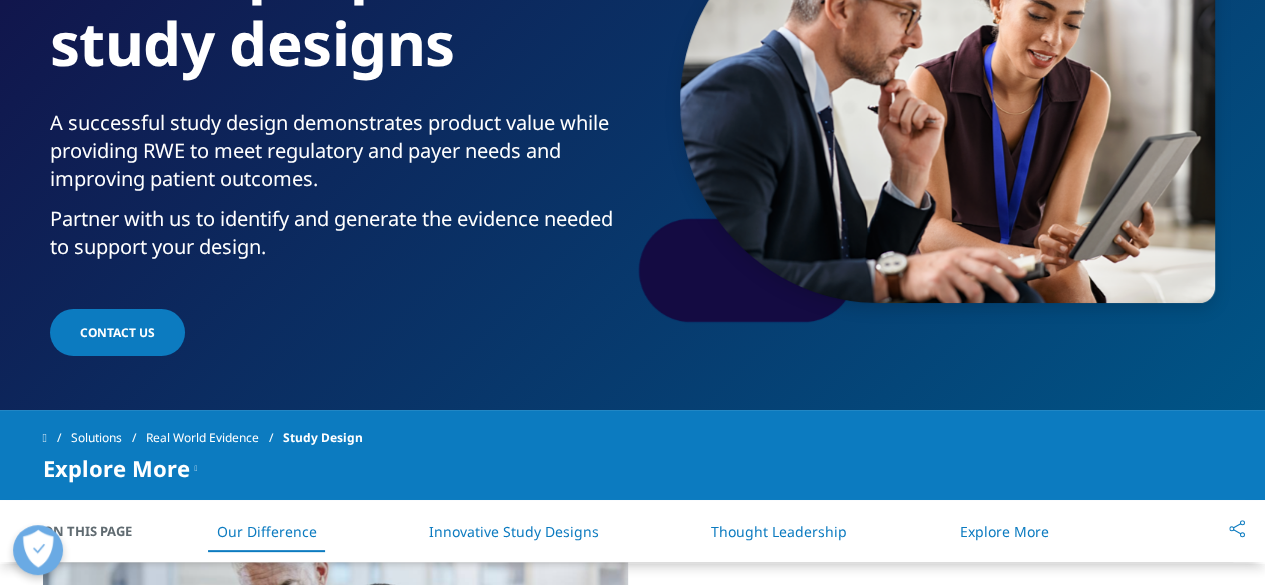 scroll, scrollTop: 226, scrollLeft: 0, axis: vertical 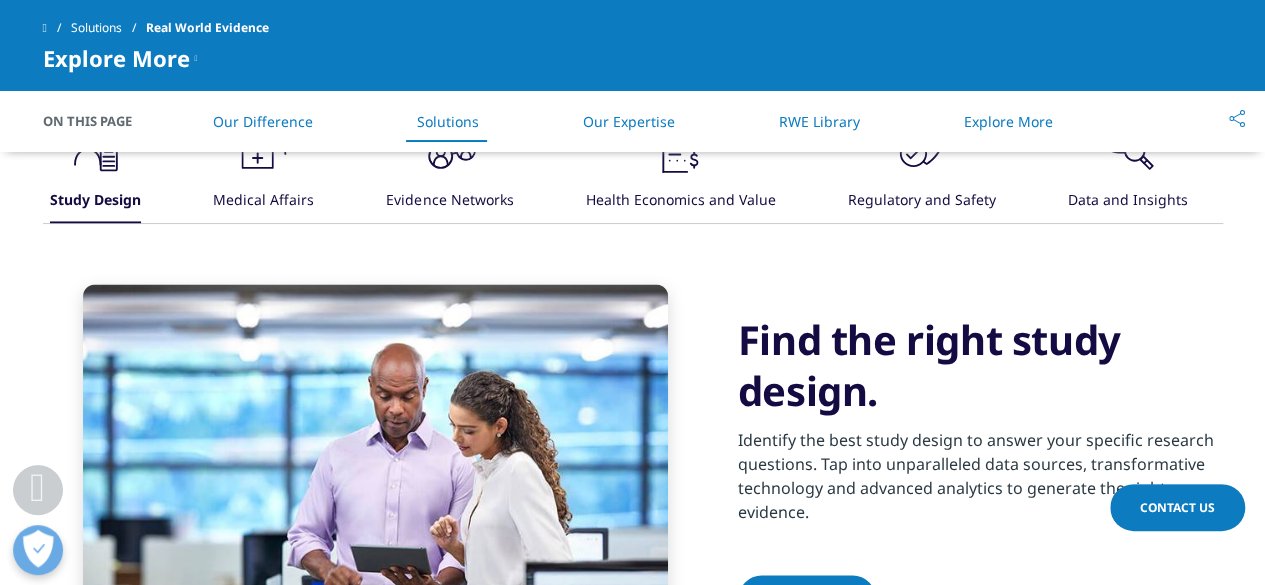 click on "Solutions" at bounding box center (108, 28) 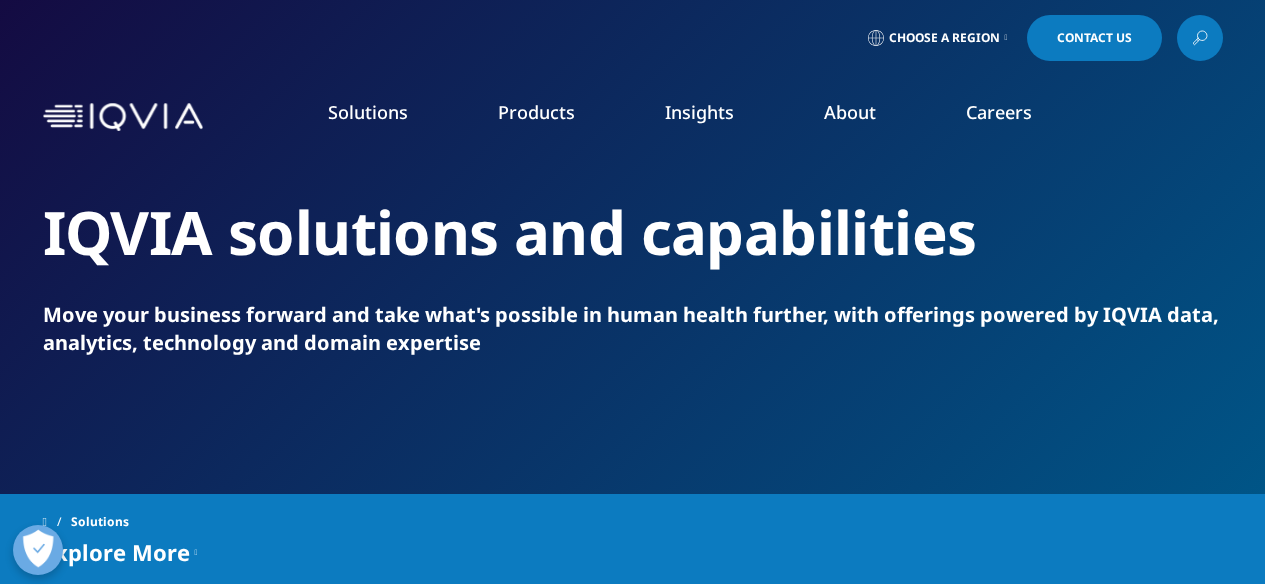 scroll, scrollTop: 0, scrollLeft: 0, axis: both 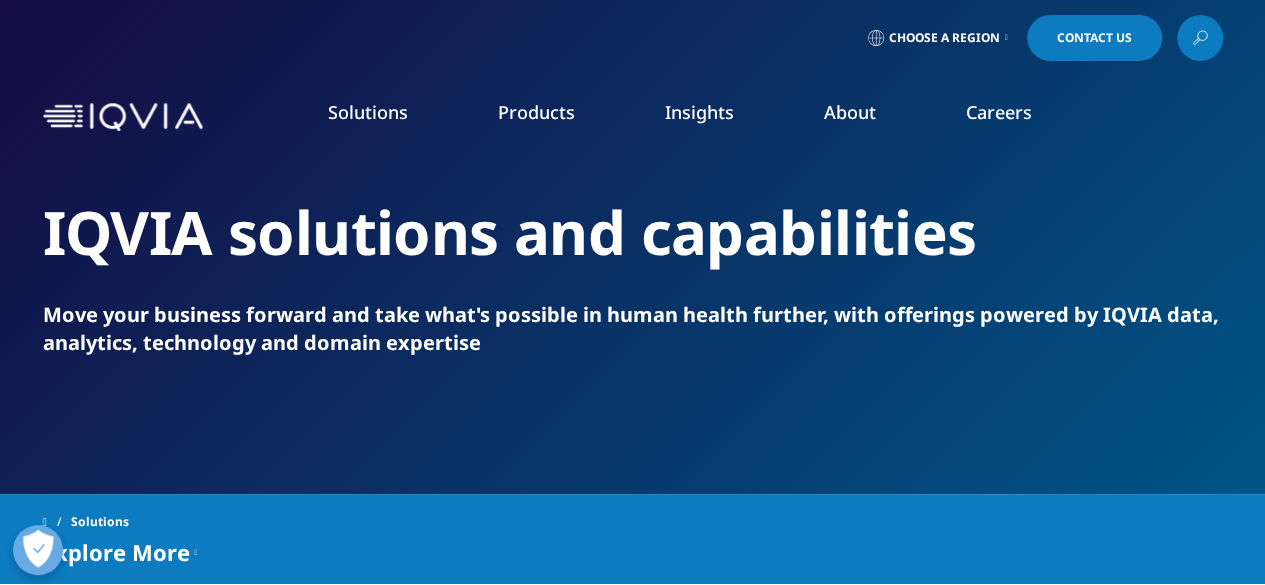 click on "Research & Development" at bounding box center [137, 323] 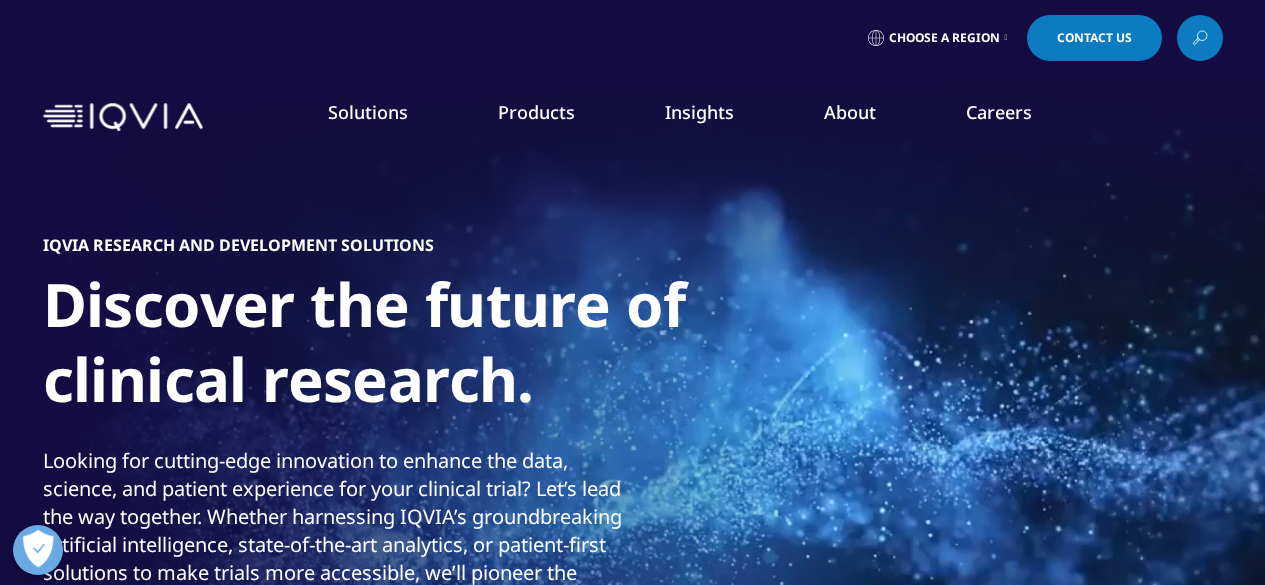 scroll, scrollTop: 0, scrollLeft: 0, axis: both 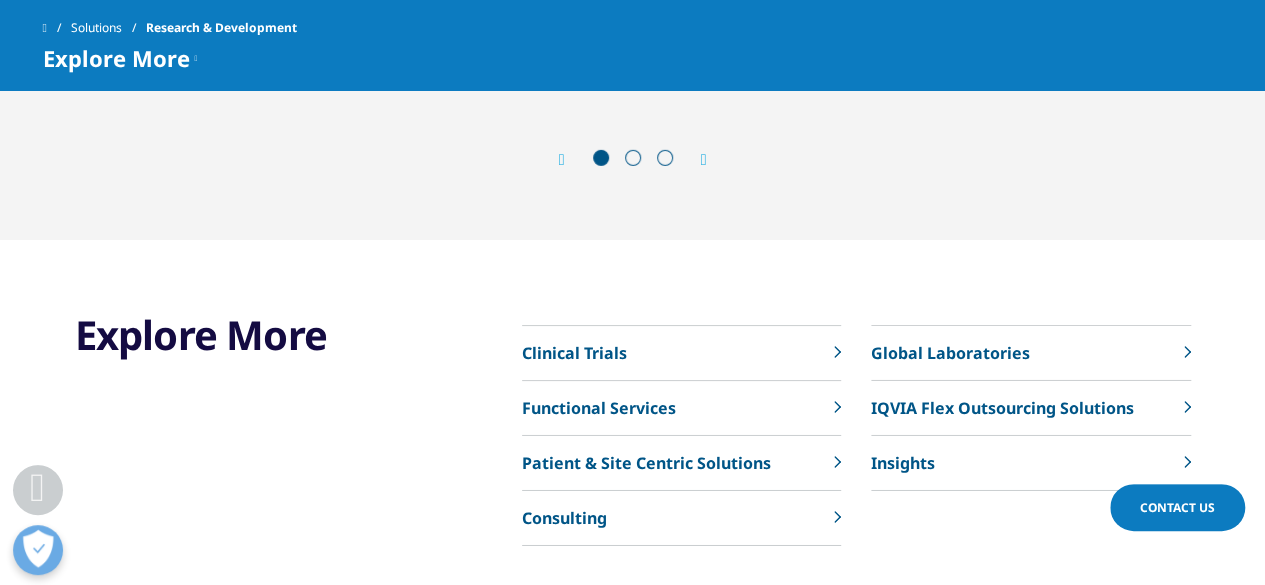 drag, startPoint x: 0, startPoint y: 0, endPoint x: 1264, endPoint y: 507, distance: 1361.8903 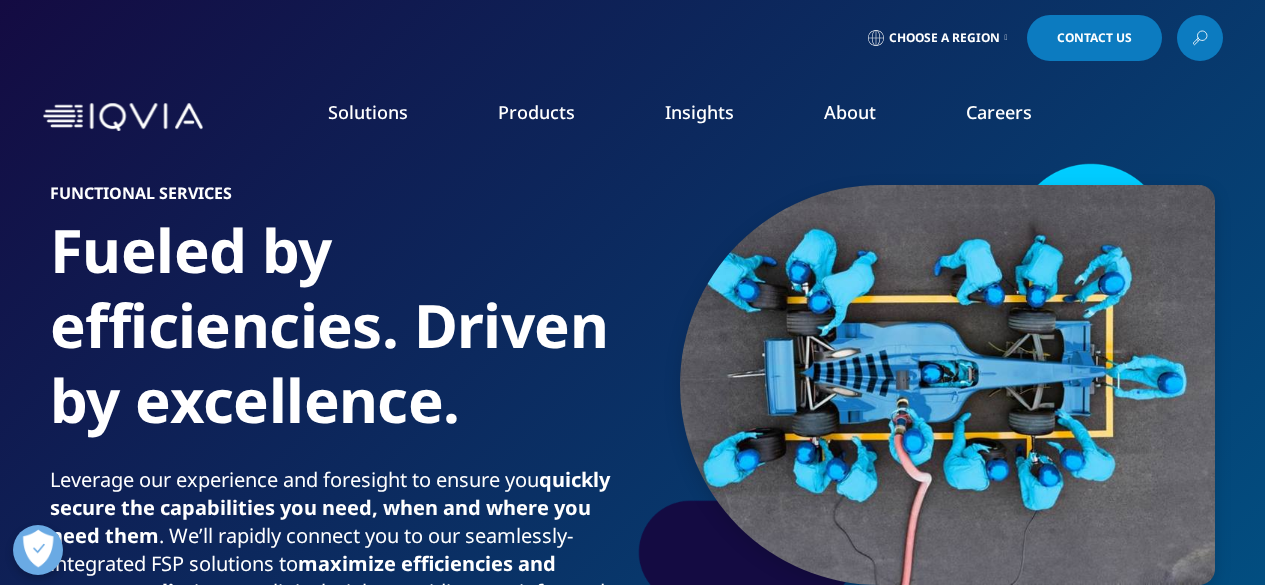 scroll, scrollTop: 0, scrollLeft: 0, axis: both 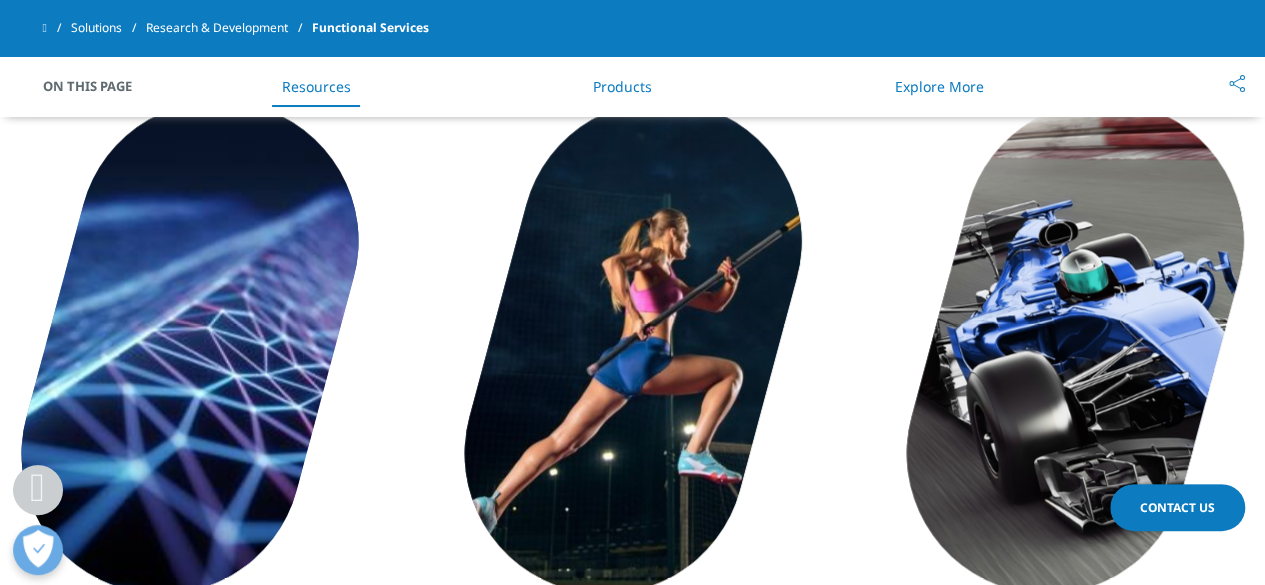 drag, startPoint x: 1268, startPoint y: 55, endPoint x: 1263, endPoint y: 137, distance: 82.1523 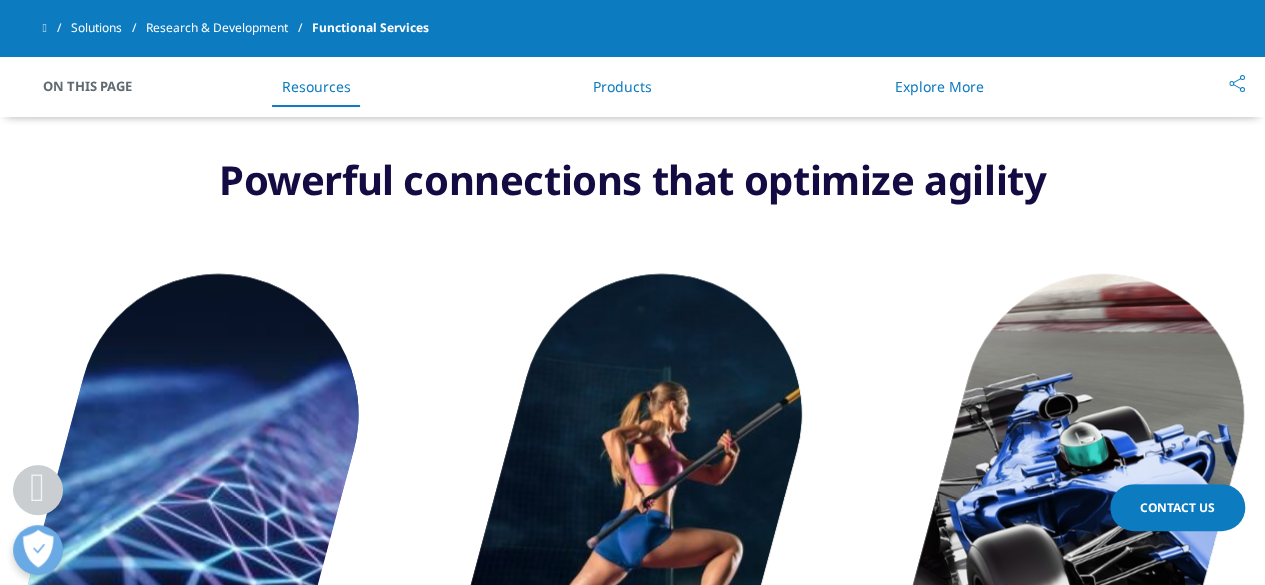 click on "Products" at bounding box center [622, 86] 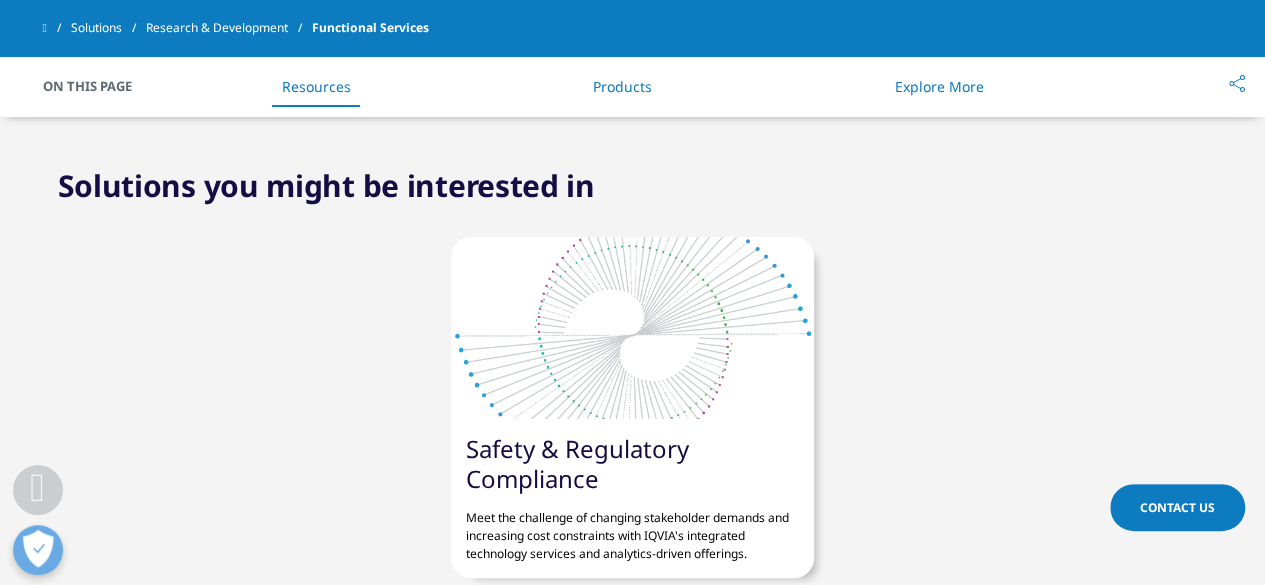 scroll, scrollTop: 5711, scrollLeft: 0, axis: vertical 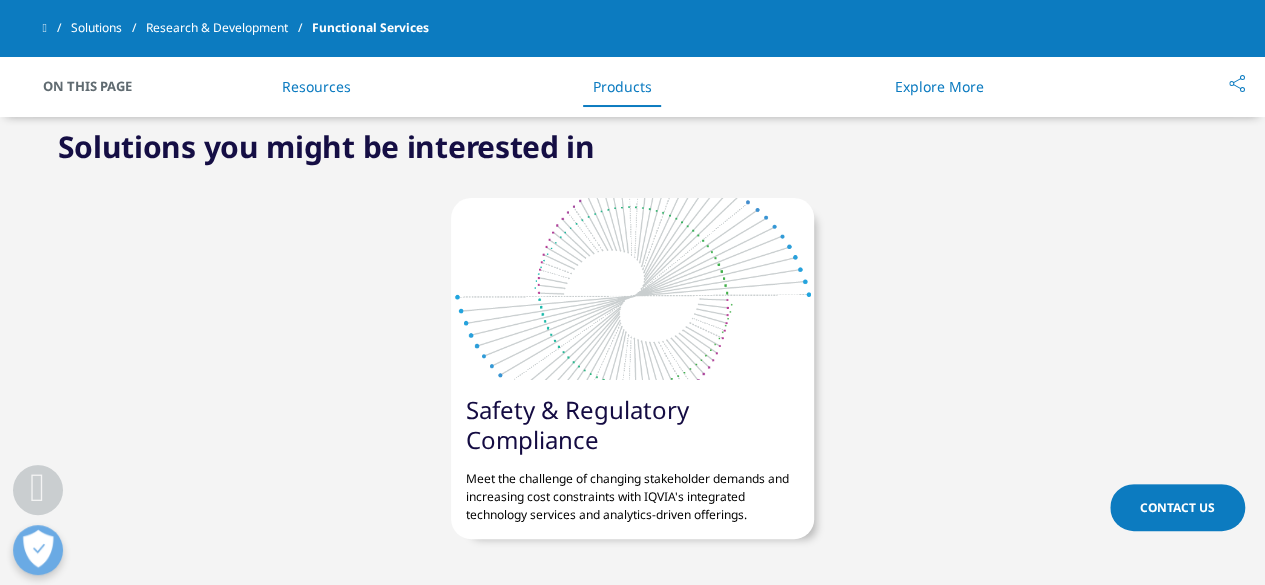 click on "Meet the challenge of changing stakeholder demands and increasing cost constraints with IQVIA's integrated technology services and analytics-driven offerings." at bounding box center [632, 489] 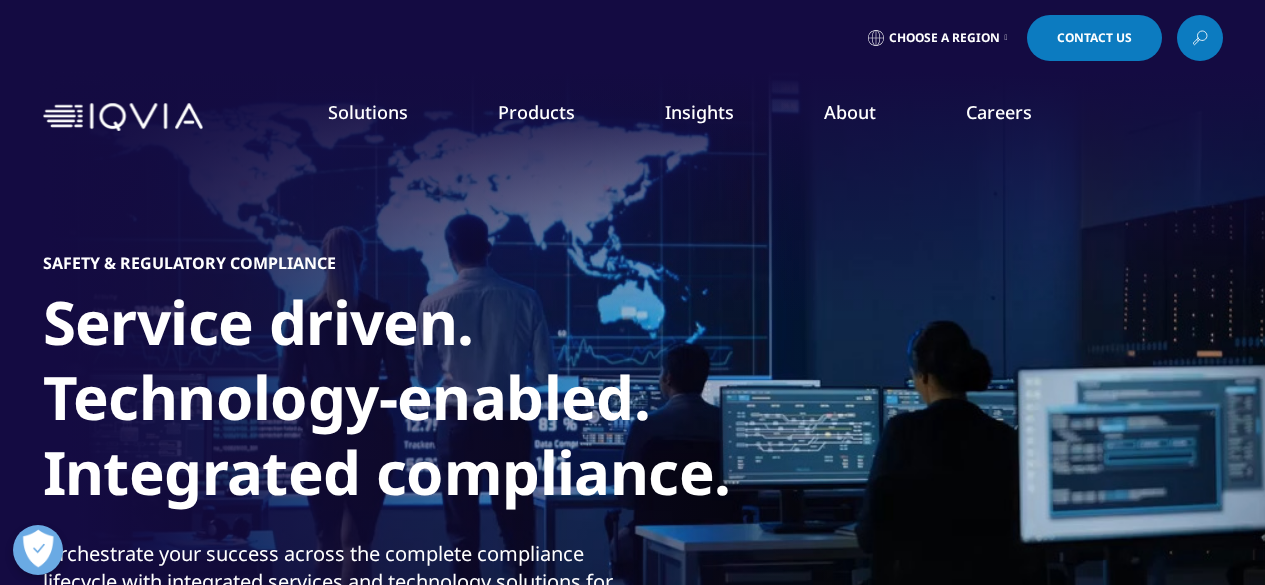 scroll, scrollTop: 0, scrollLeft: 0, axis: both 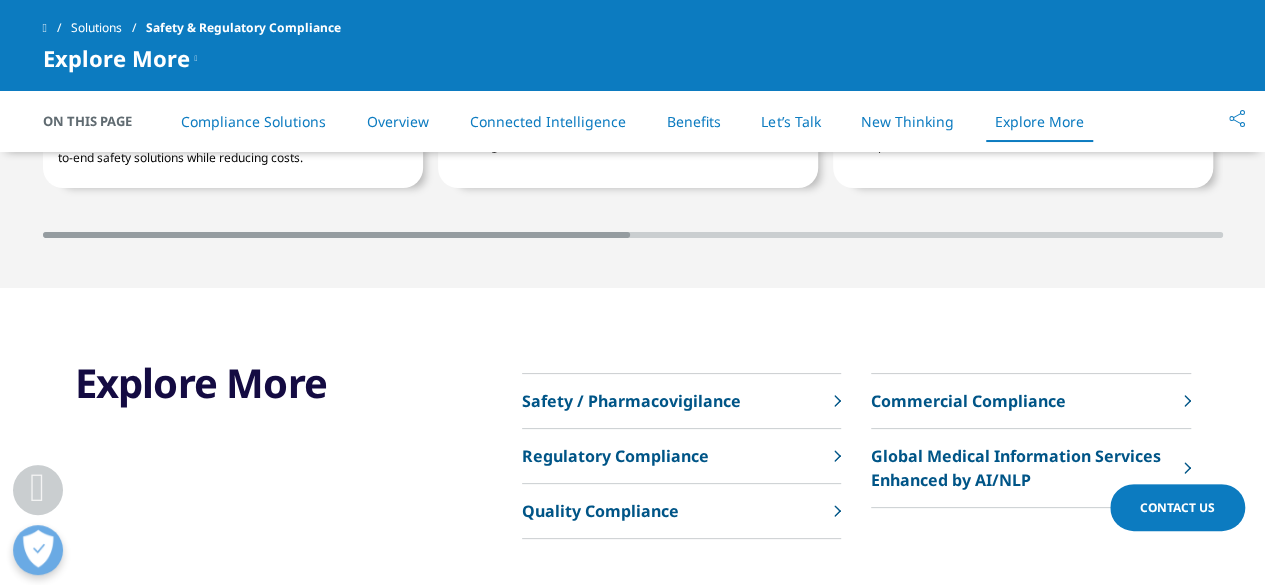 drag, startPoint x: 0, startPoint y: 0, endPoint x: 1269, endPoint y: 481, distance: 1357.1006 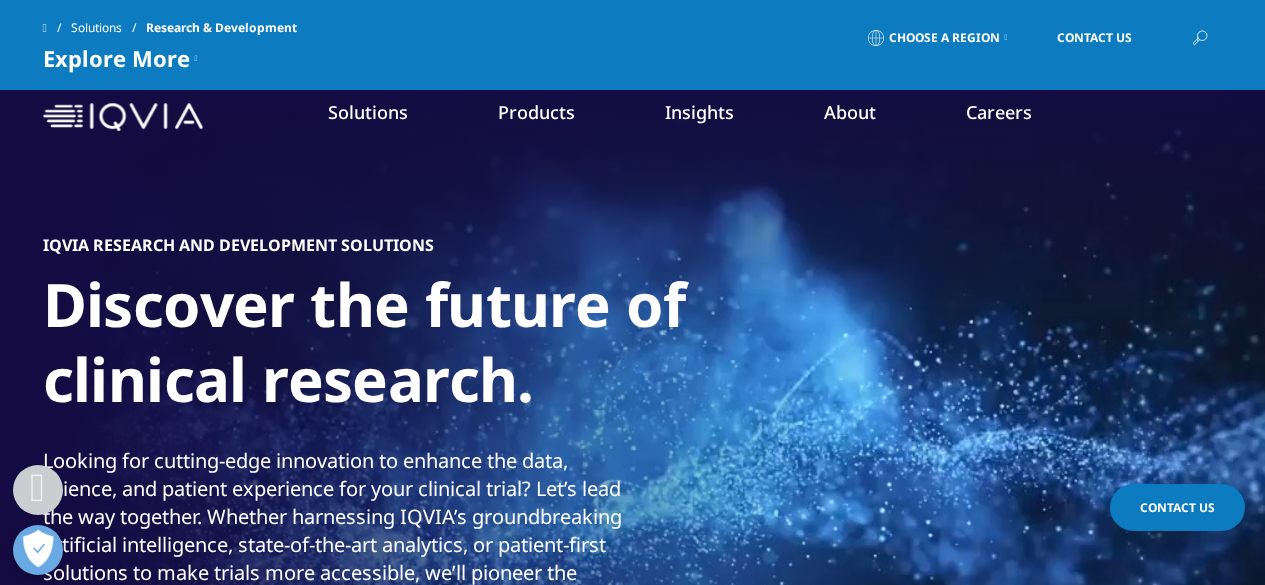 scroll, scrollTop: 7116, scrollLeft: 0, axis: vertical 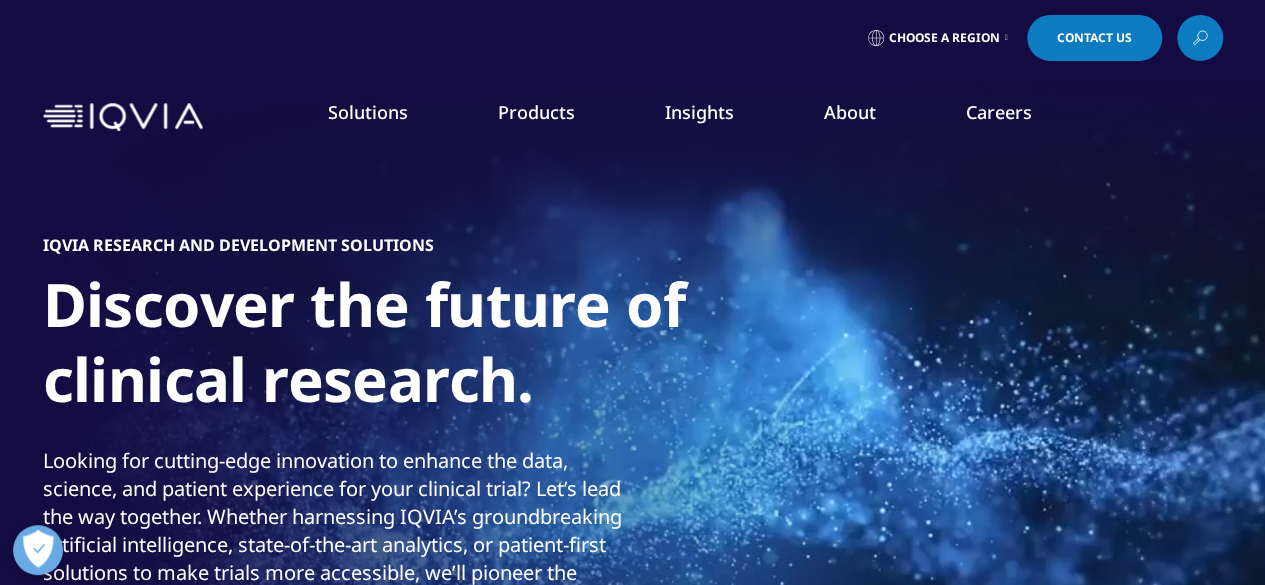 click 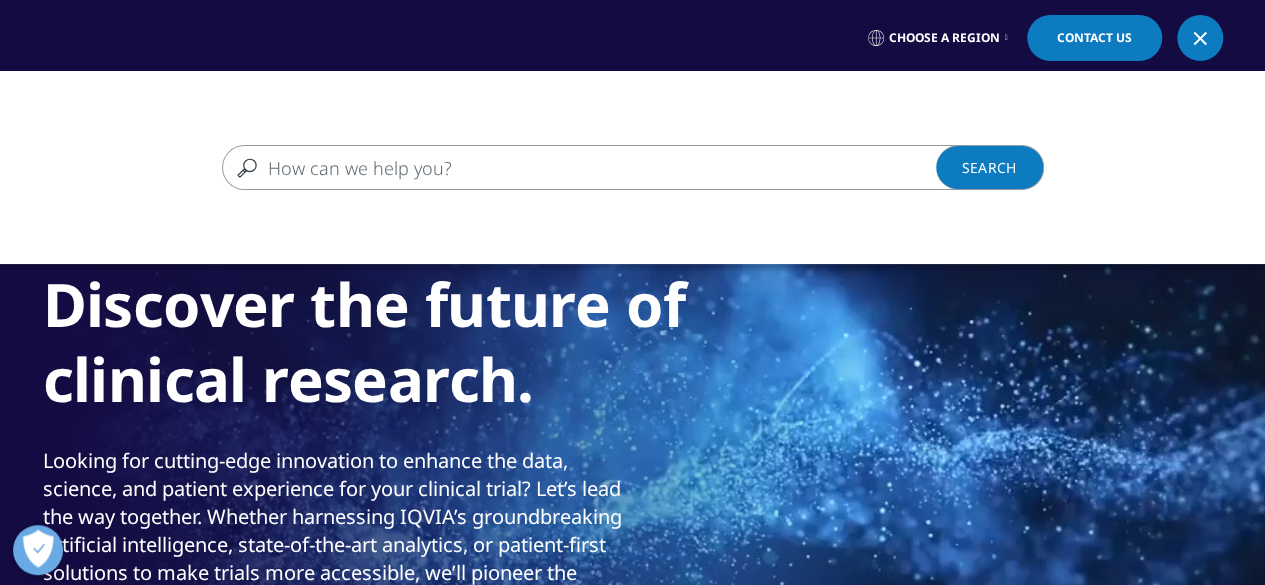 click on "Clear Search Loading" at bounding box center [632, 167] 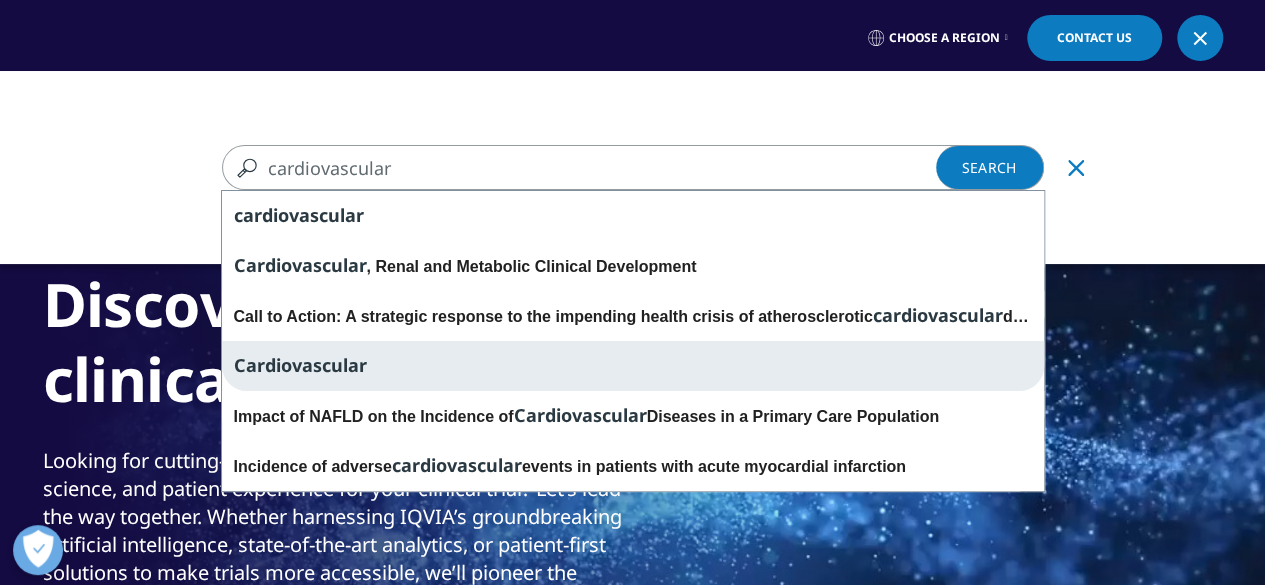 click on "Cardiovascular" at bounding box center [633, 366] 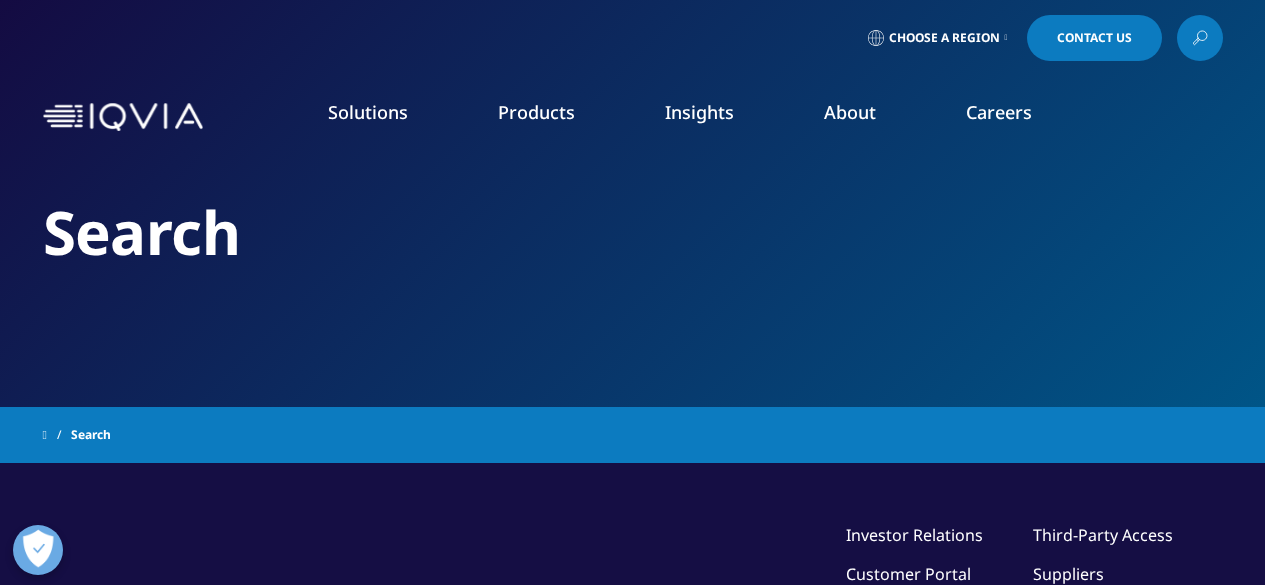 scroll, scrollTop: 0, scrollLeft: 0, axis: both 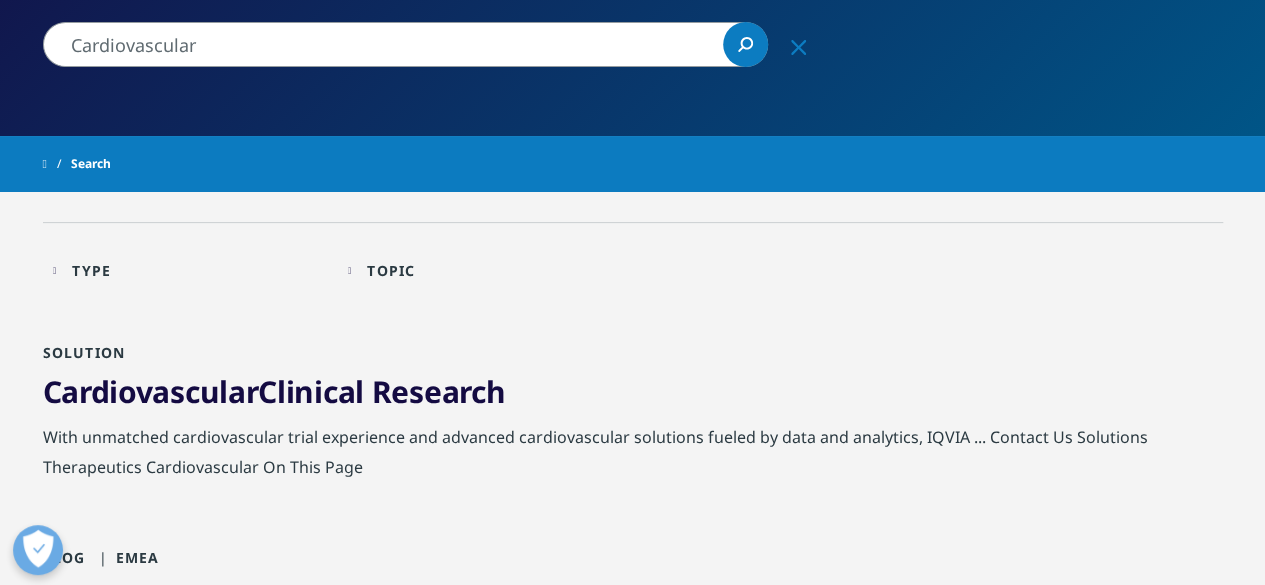 click on "Cardiovascular  Clinical Research" at bounding box center [274, 391] 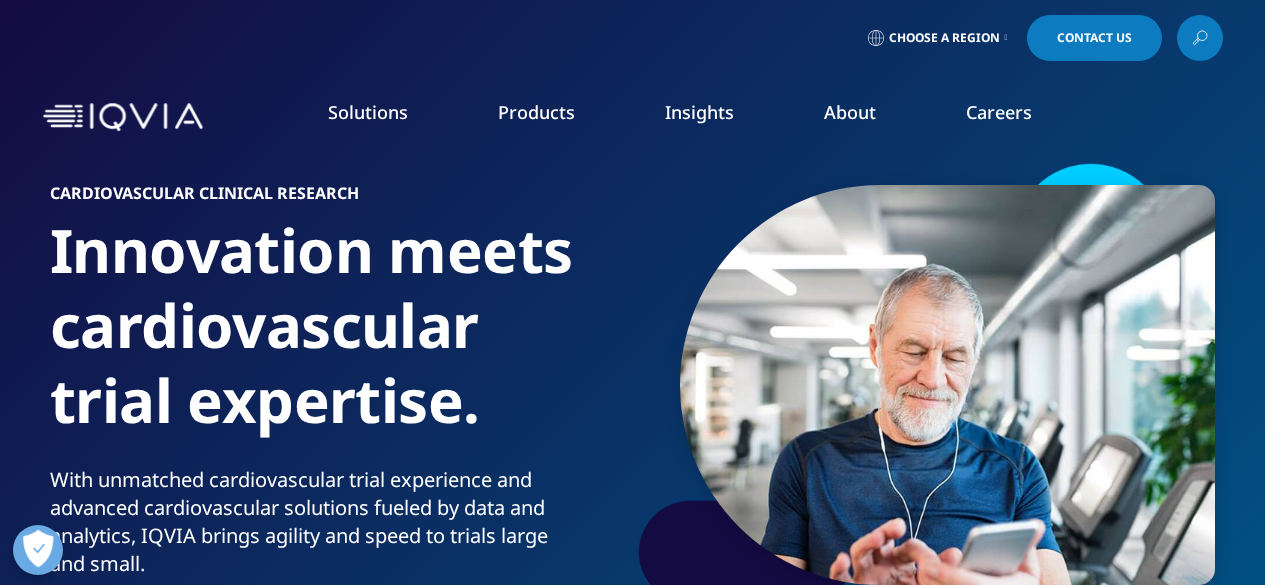 scroll, scrollTop: 0, scrollLeft: 0, axis: both 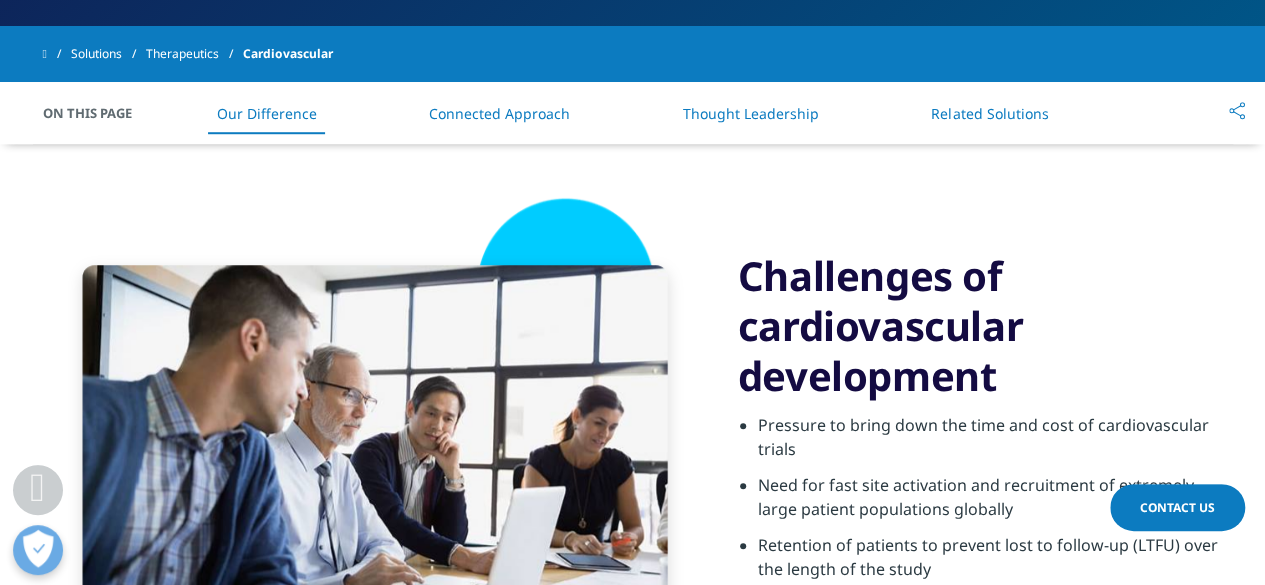 drag, startPoint x: 1279, startPoint y: 55, endPoint x: 1278, endPoint y: 117, distance: 62.008064 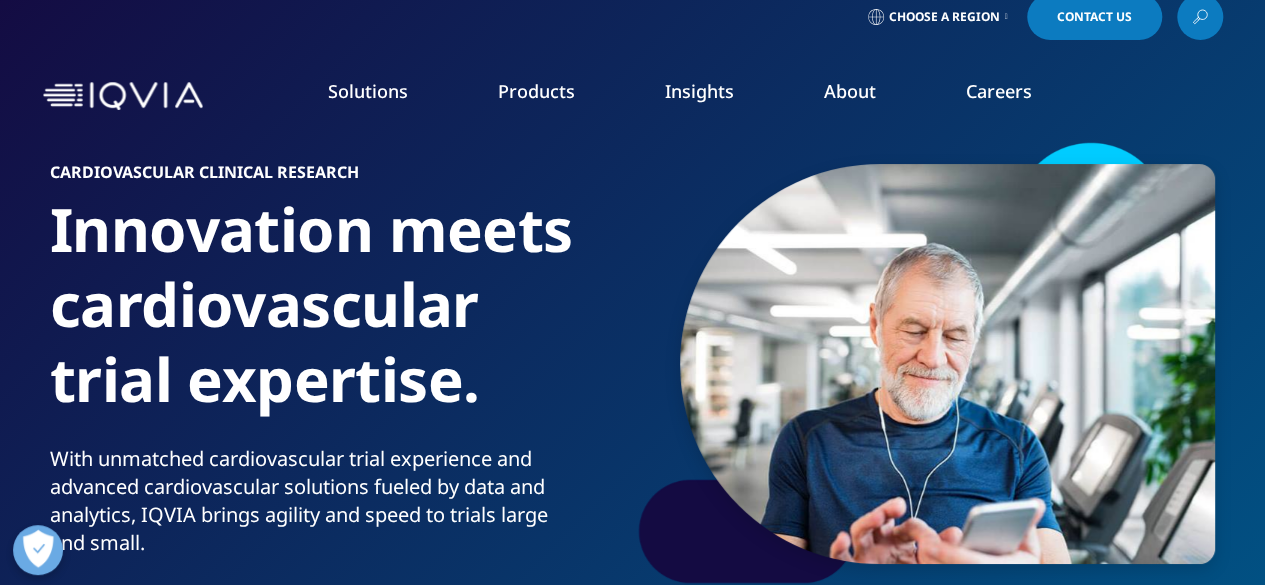 scroll, scrollTop: 0, scrollLeft: 0, axis: both 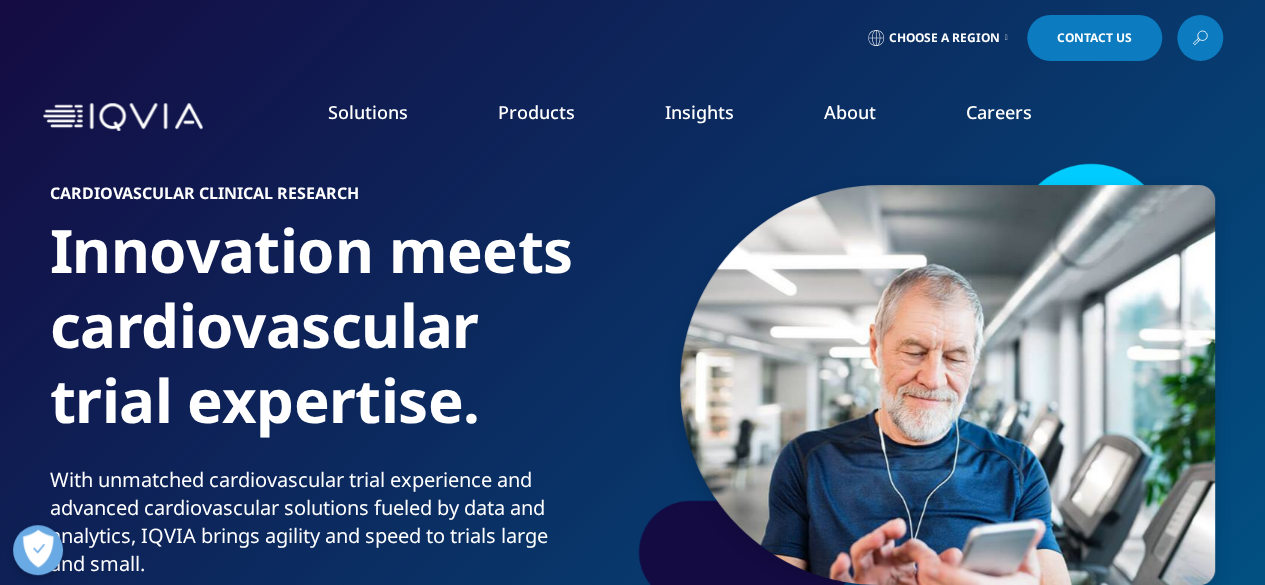 click at bounding box center [1200, 38] 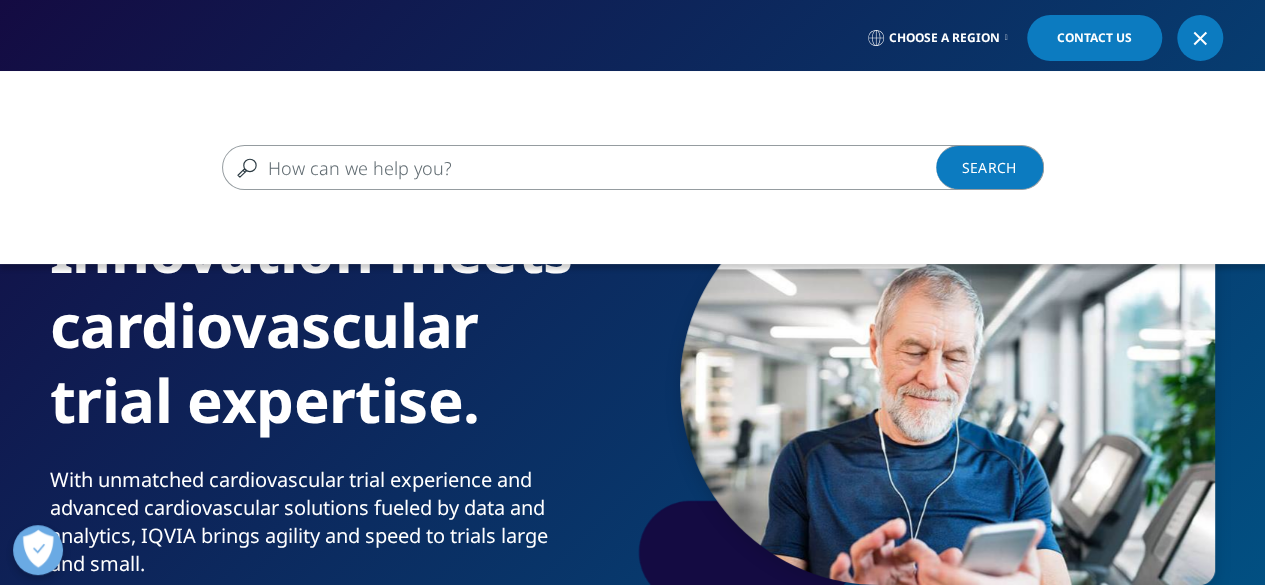 click at bounding box center (604, 167) 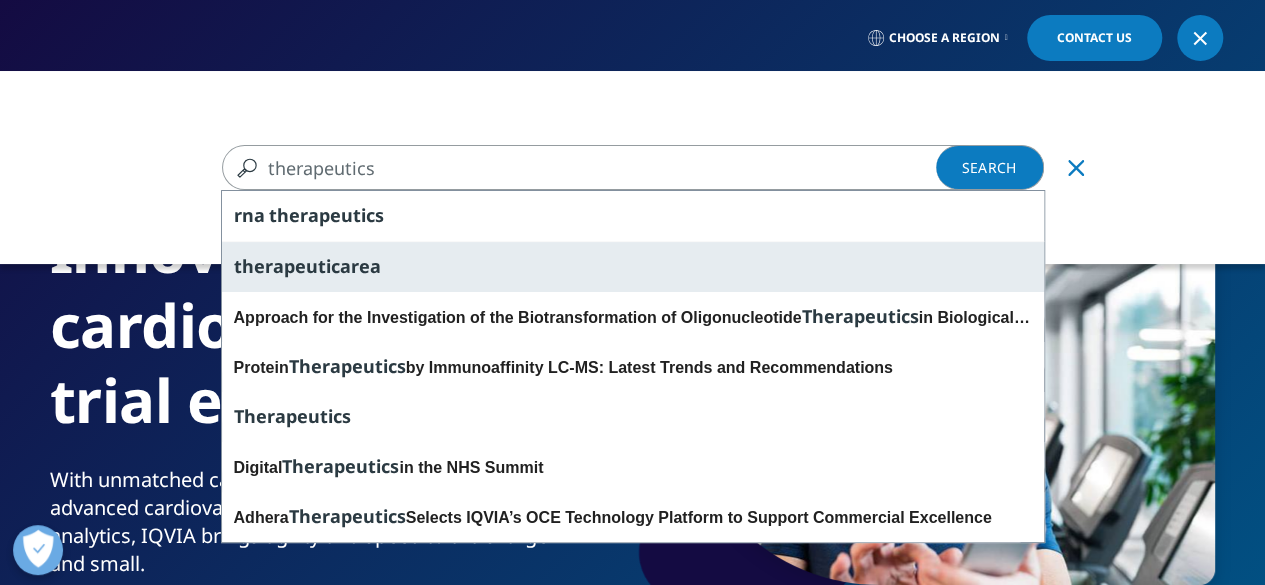 type on "therapeutics" 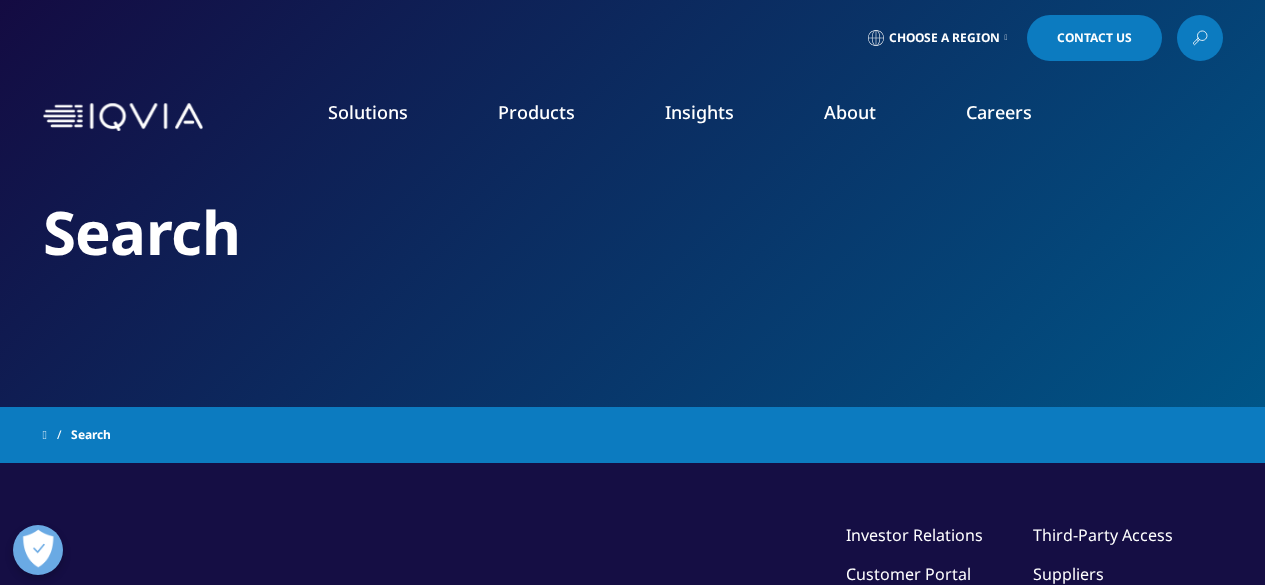 scroll, scrollTop: 0, scrollLeft: 0, axis: both 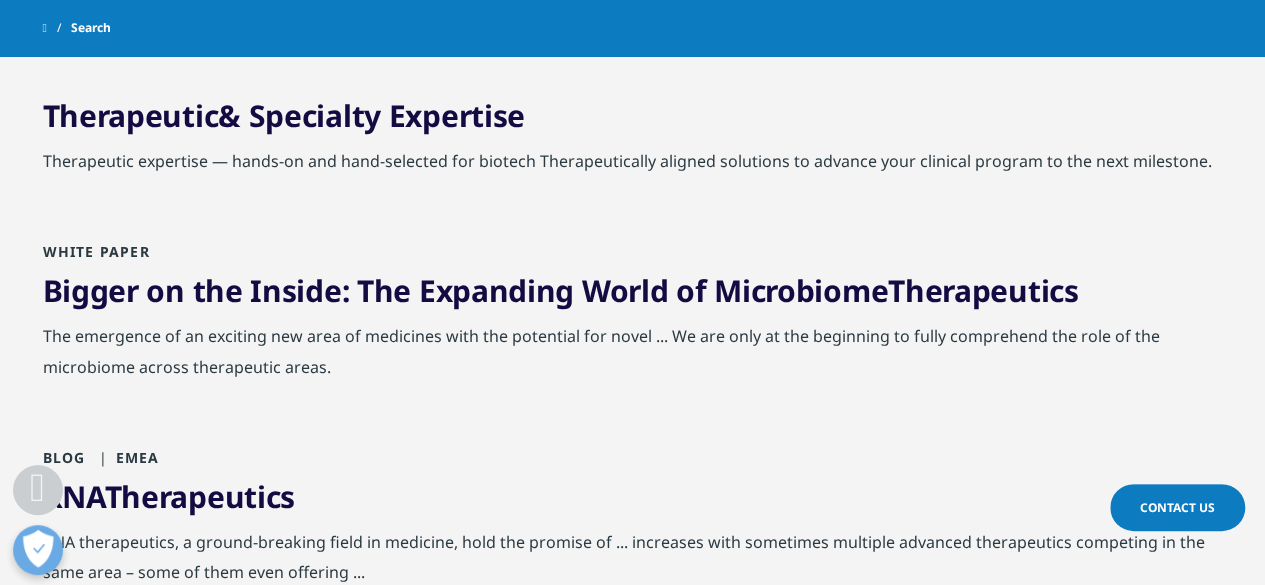 click on "Therapeutic  & Specialty Expertise" at bounding box center [284, 115] 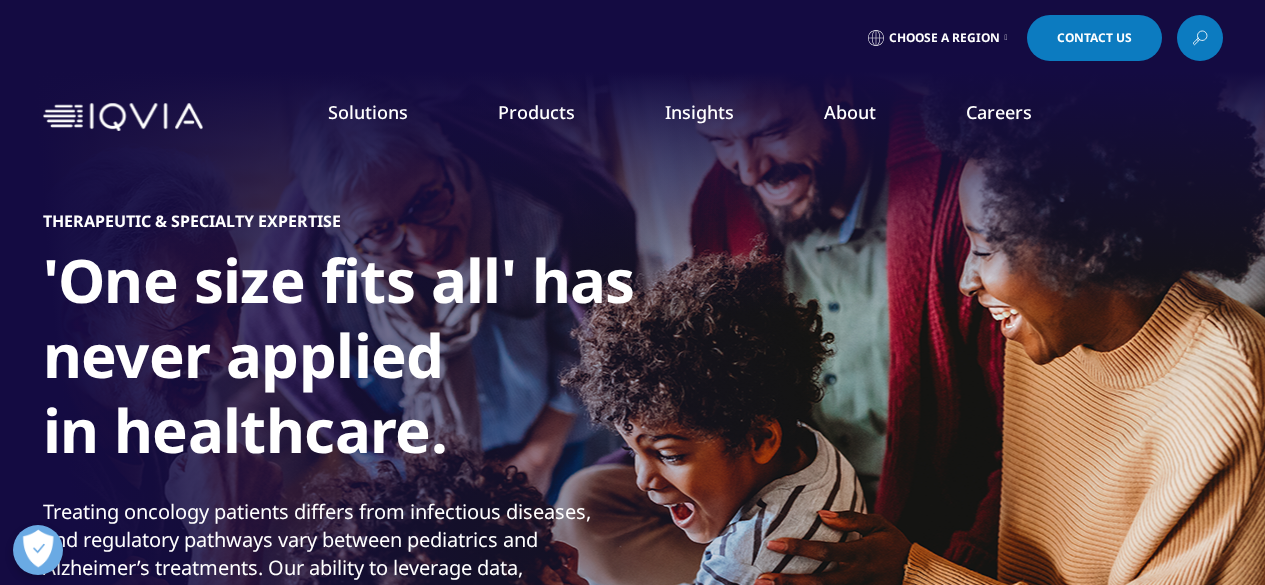 scroll, scrollTop: 0, scrollLeft: 0, axis: both 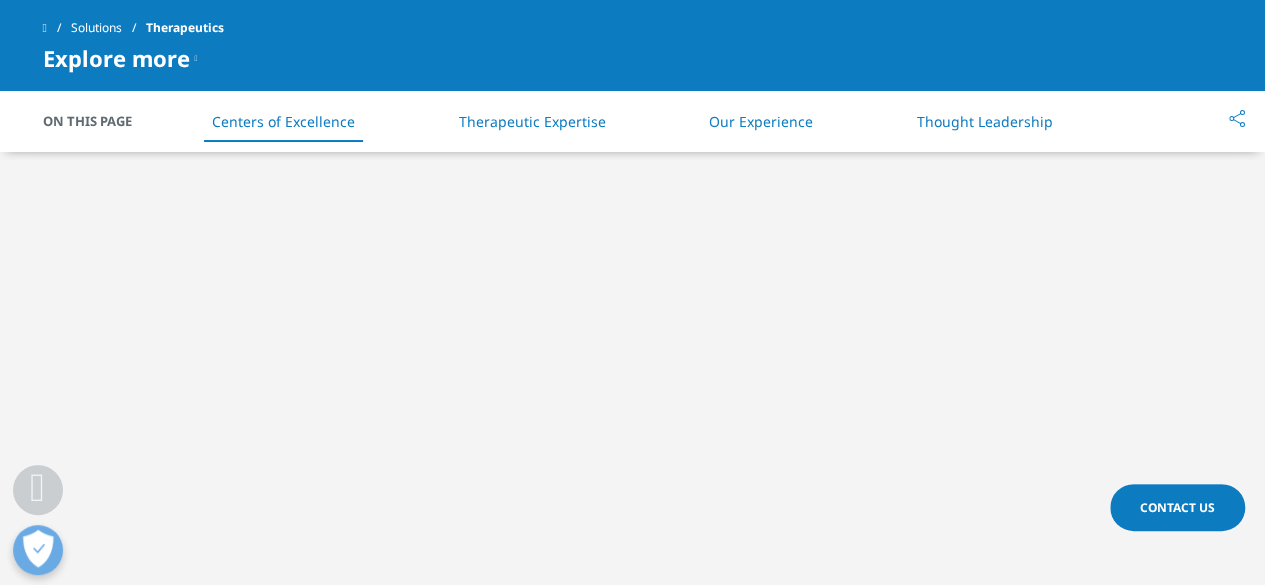 click on "Clear Search Loading
Choose a Region
Contact Us" at bounding box center (632, 1737) 